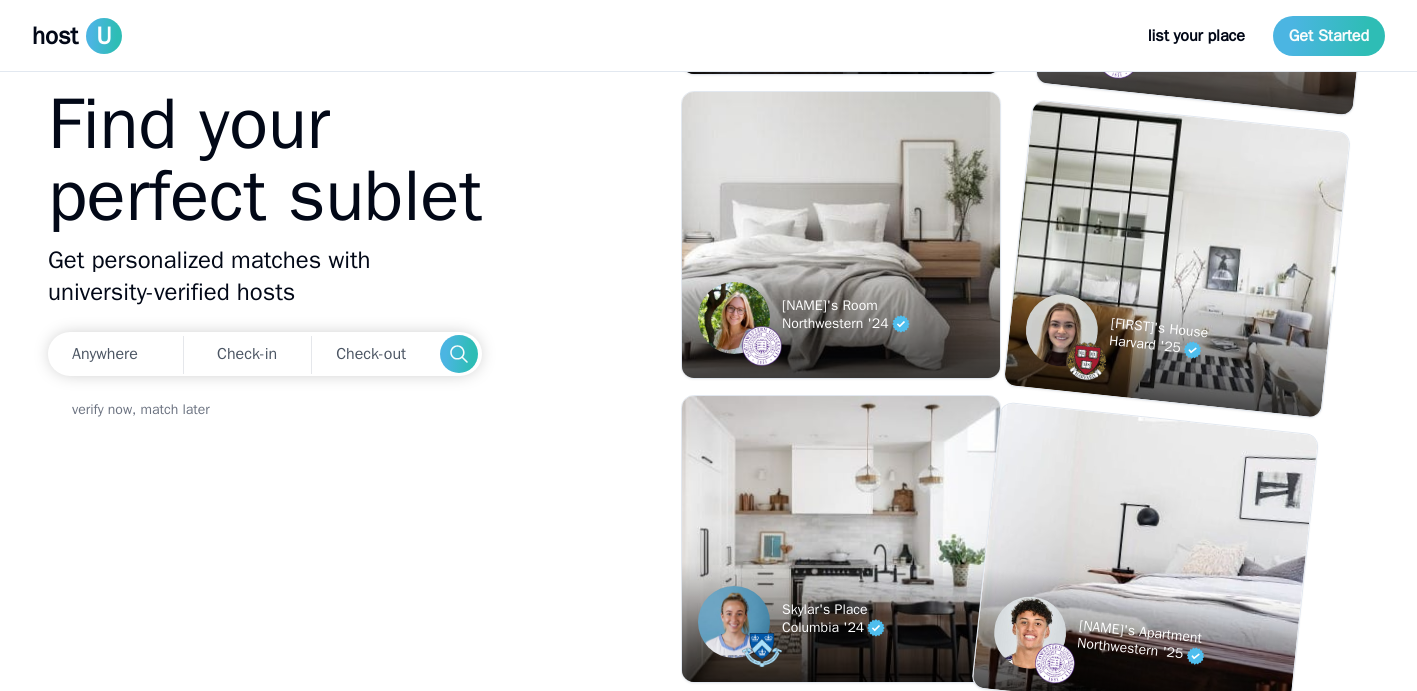 scroll, scrollTop: 0, scrollLeft: 0, axis: both 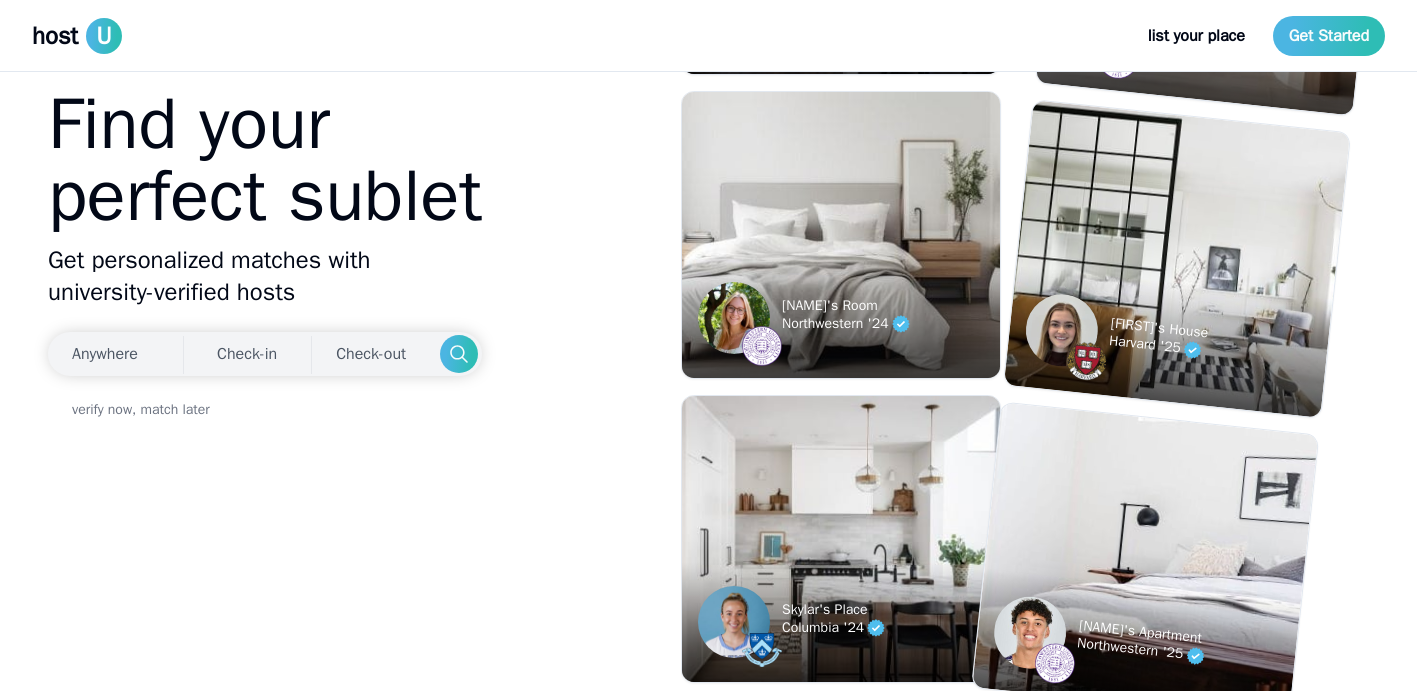 click on "Anywhere" at bounding box center [112, 354] 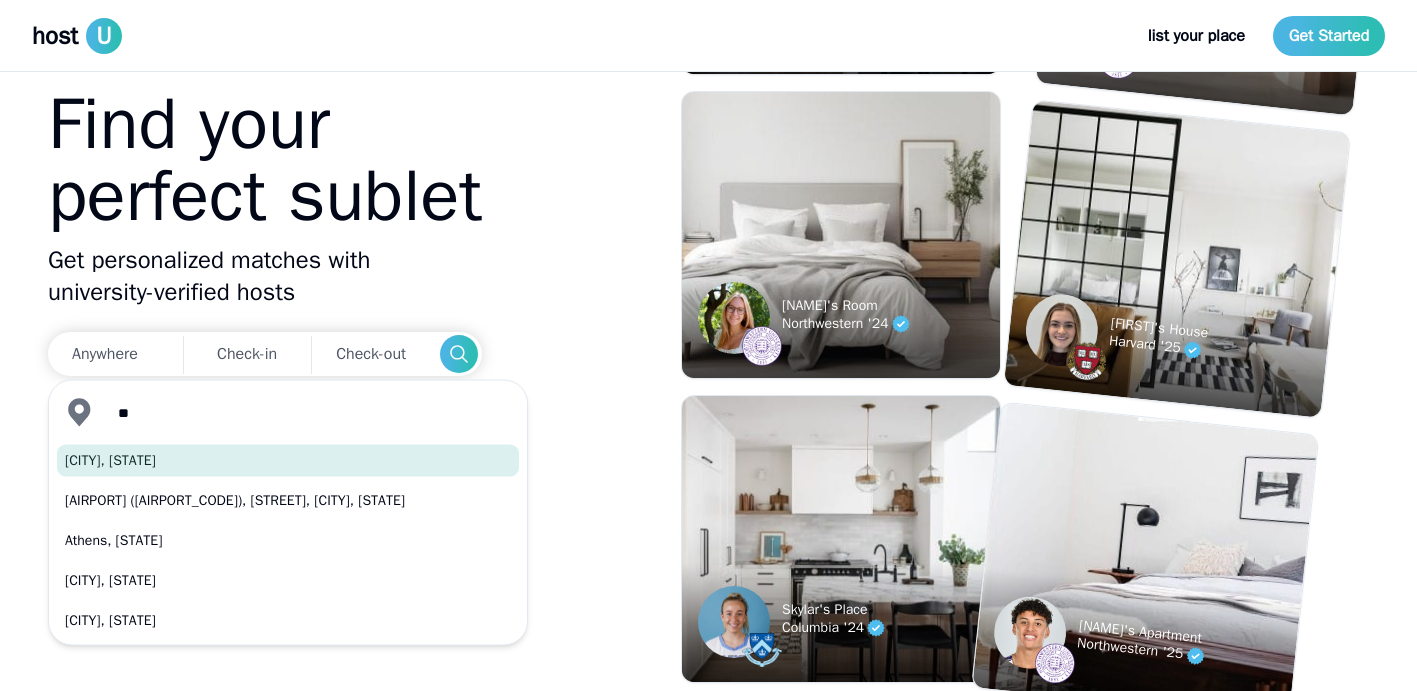 click on "[CITY], [STATE]" at bounding box center [288, 461] 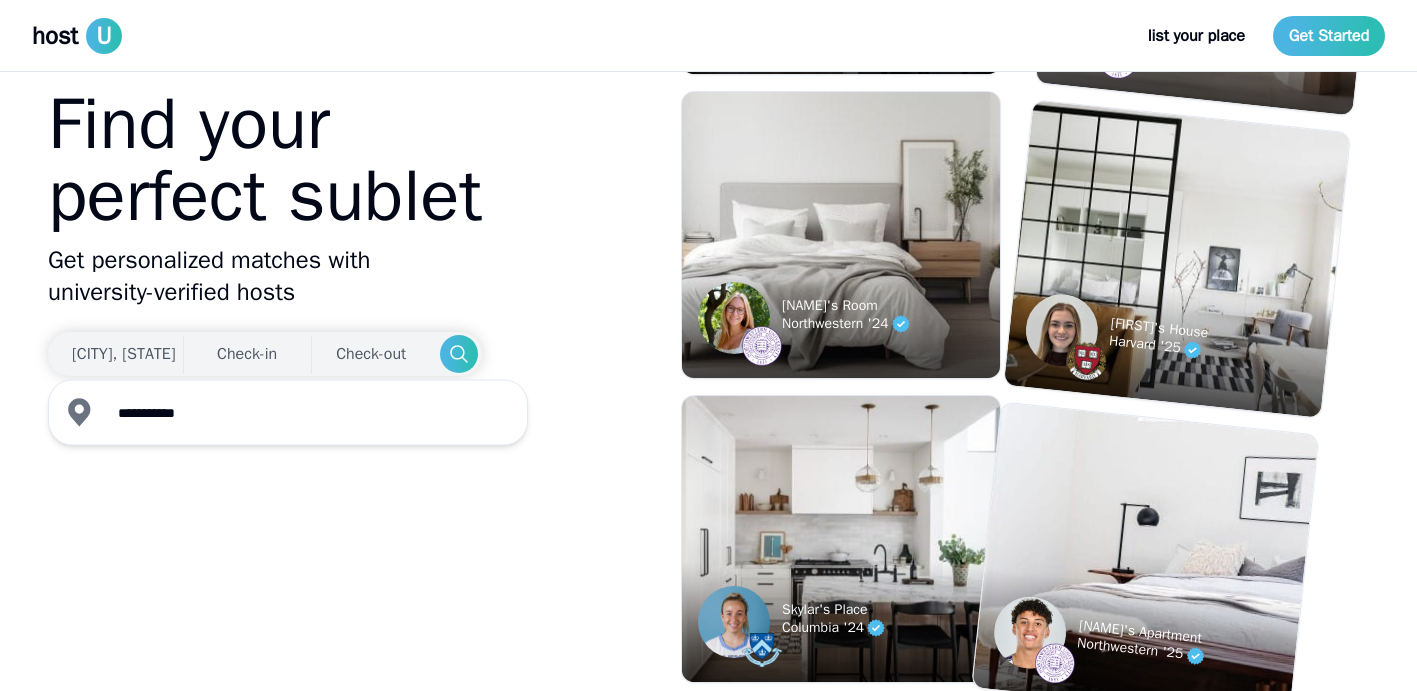 type on "**********" 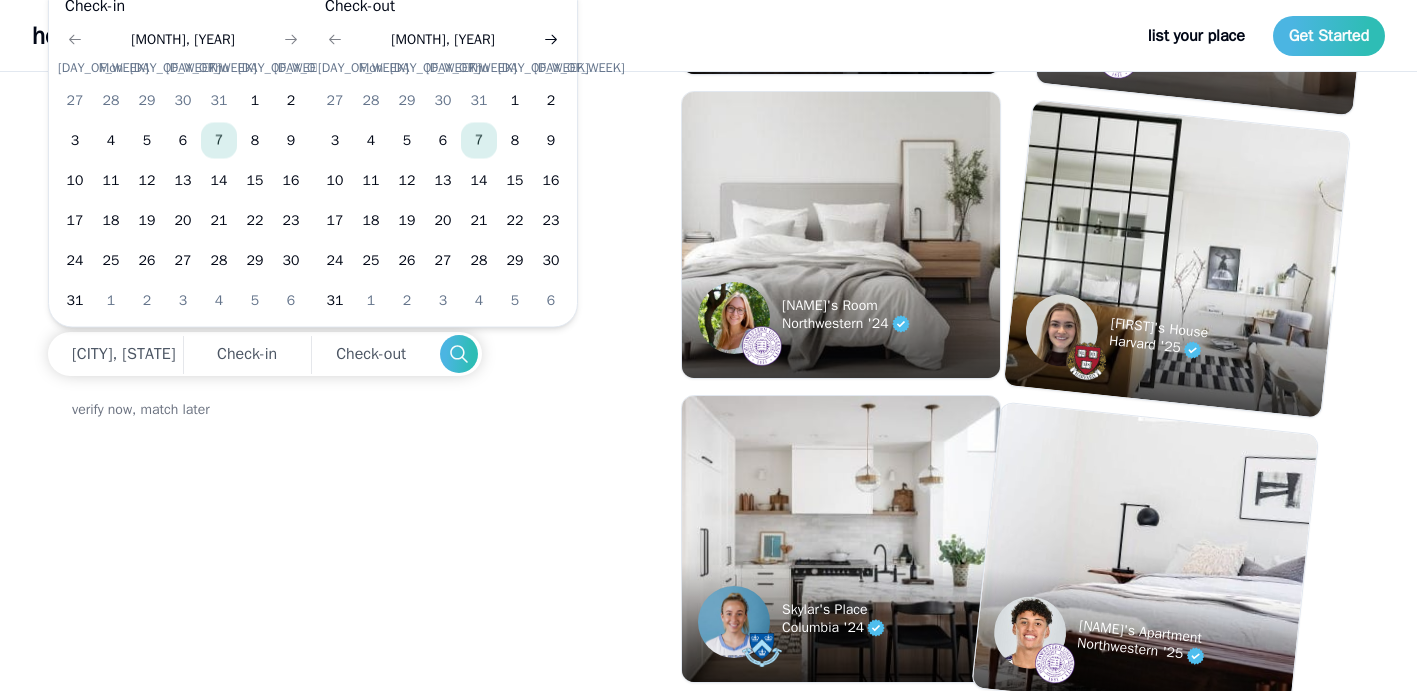 click 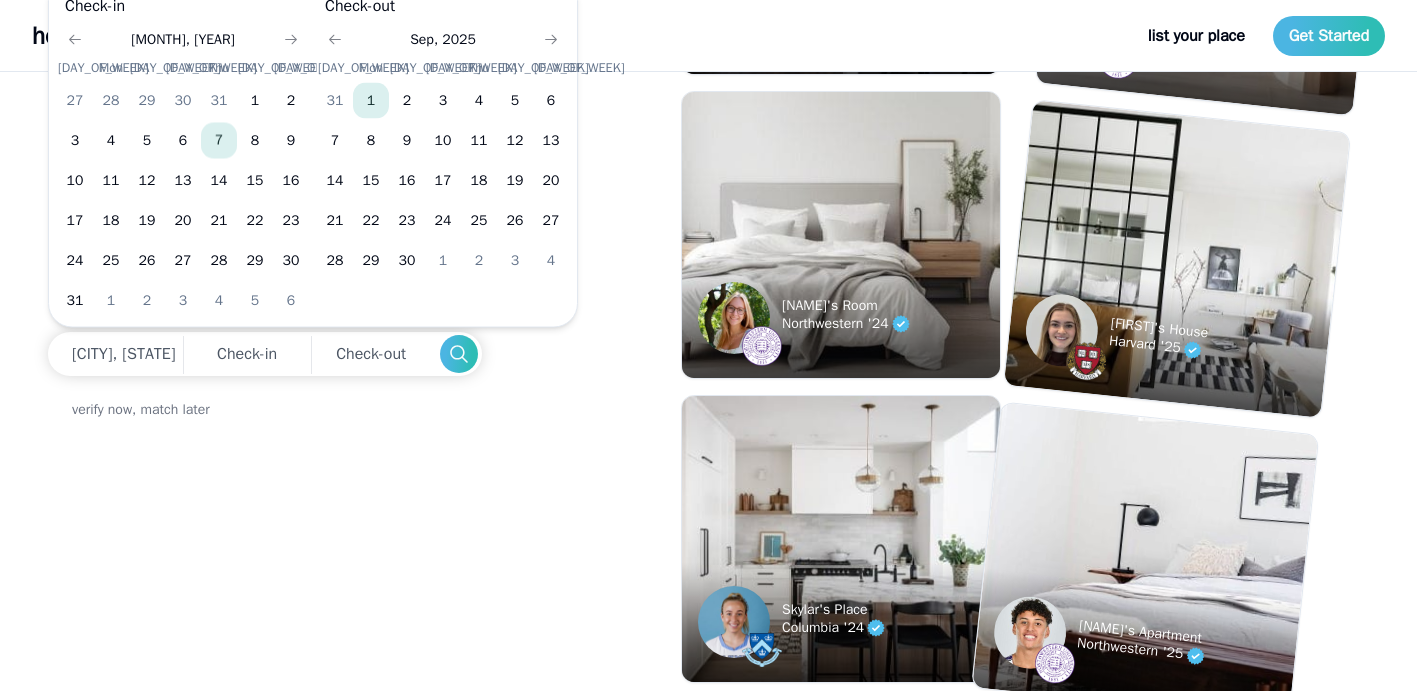click on "1" at bounding box center (371, 101) 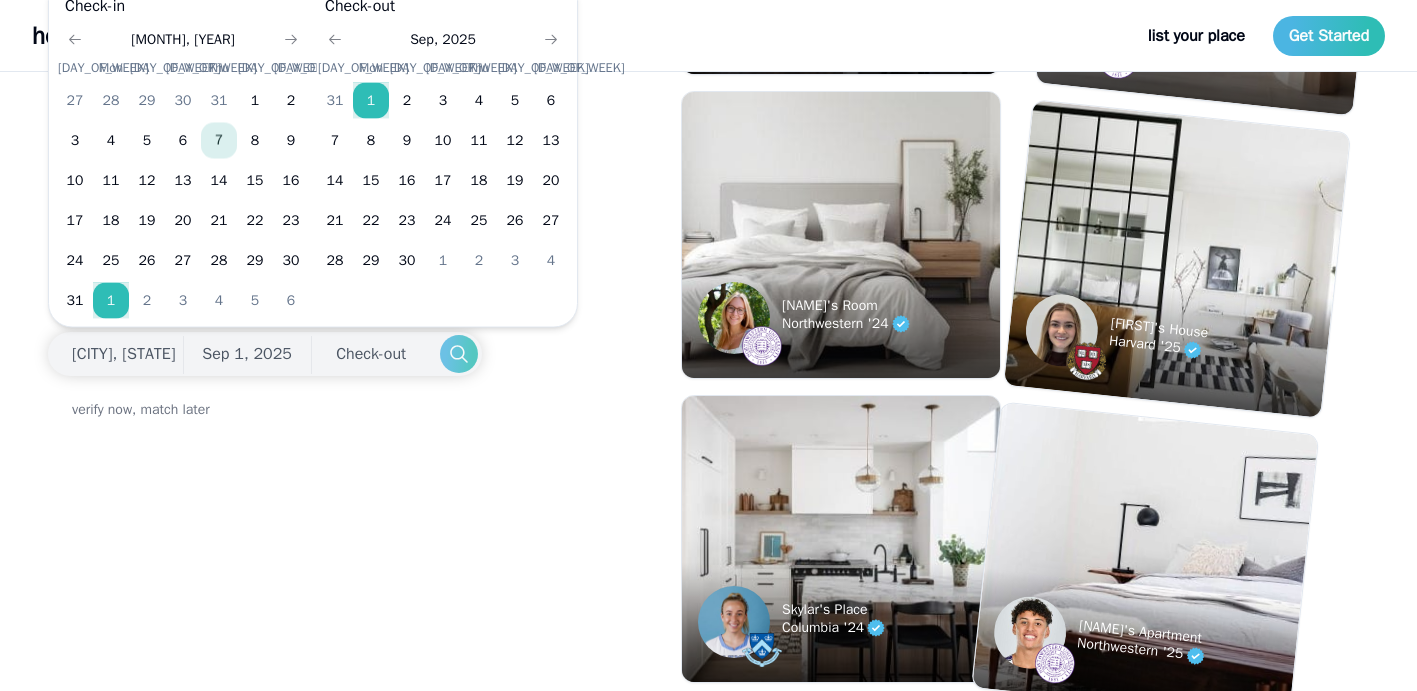 click 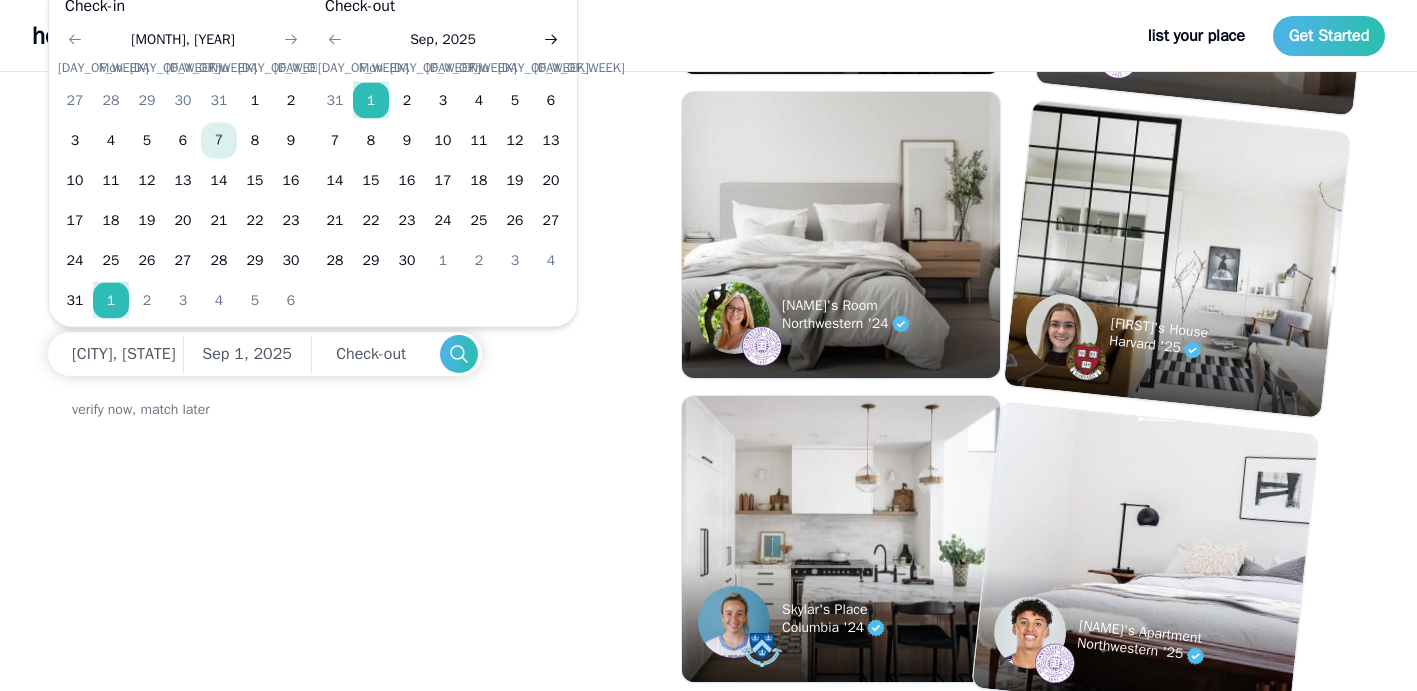 click at bounding box center [551, 40] 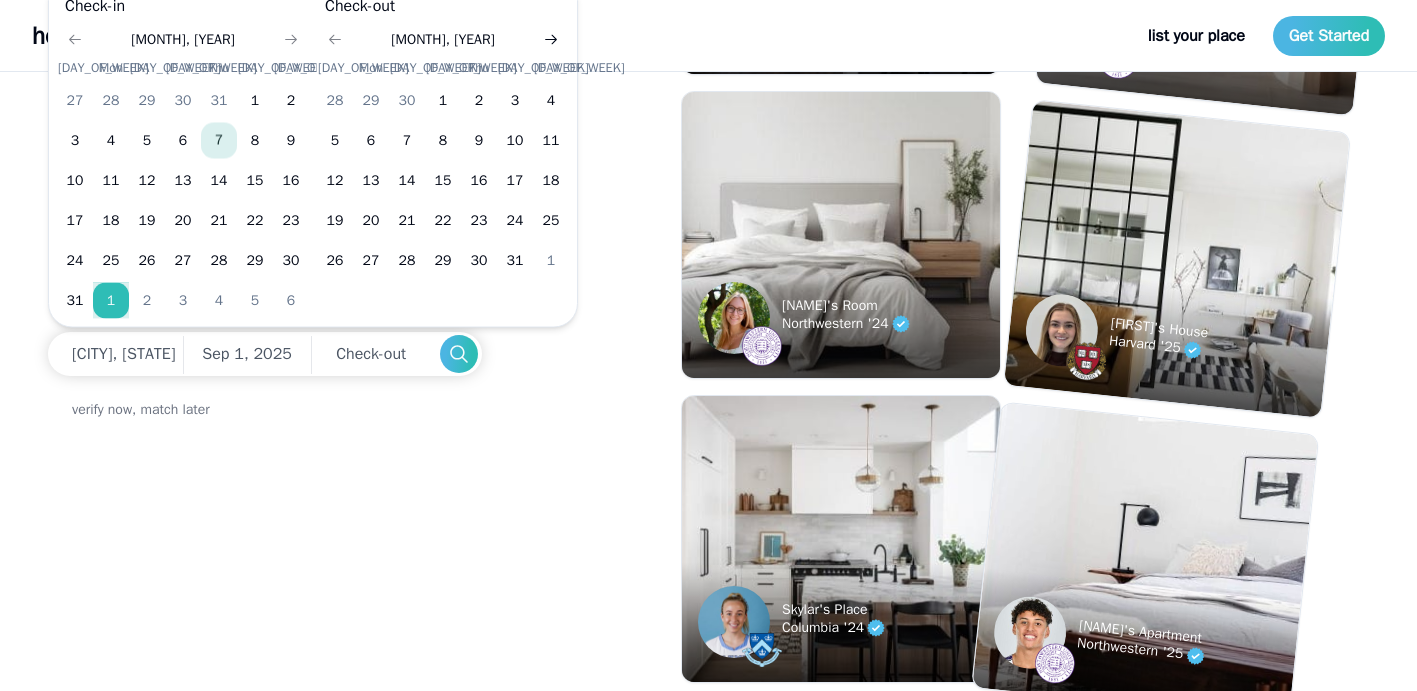 click at bounding box center (551, 40) 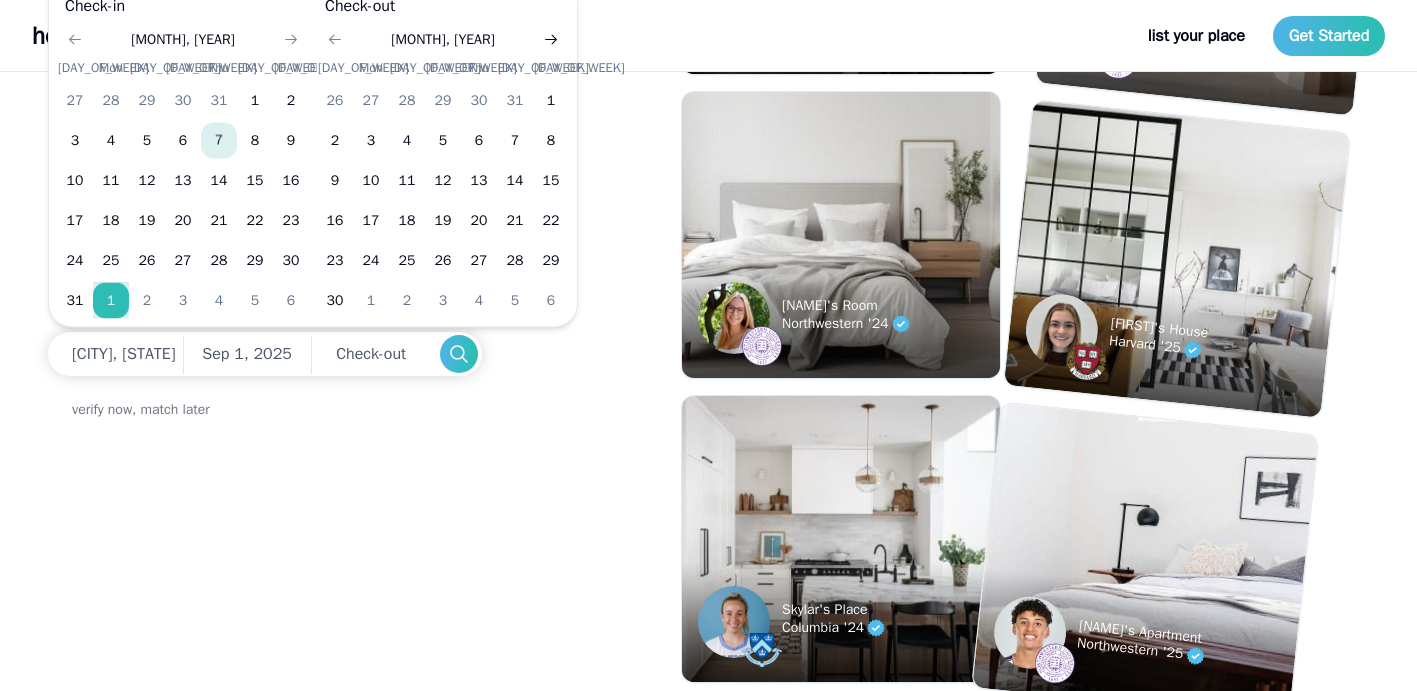 click at bounding box center [551, 40] 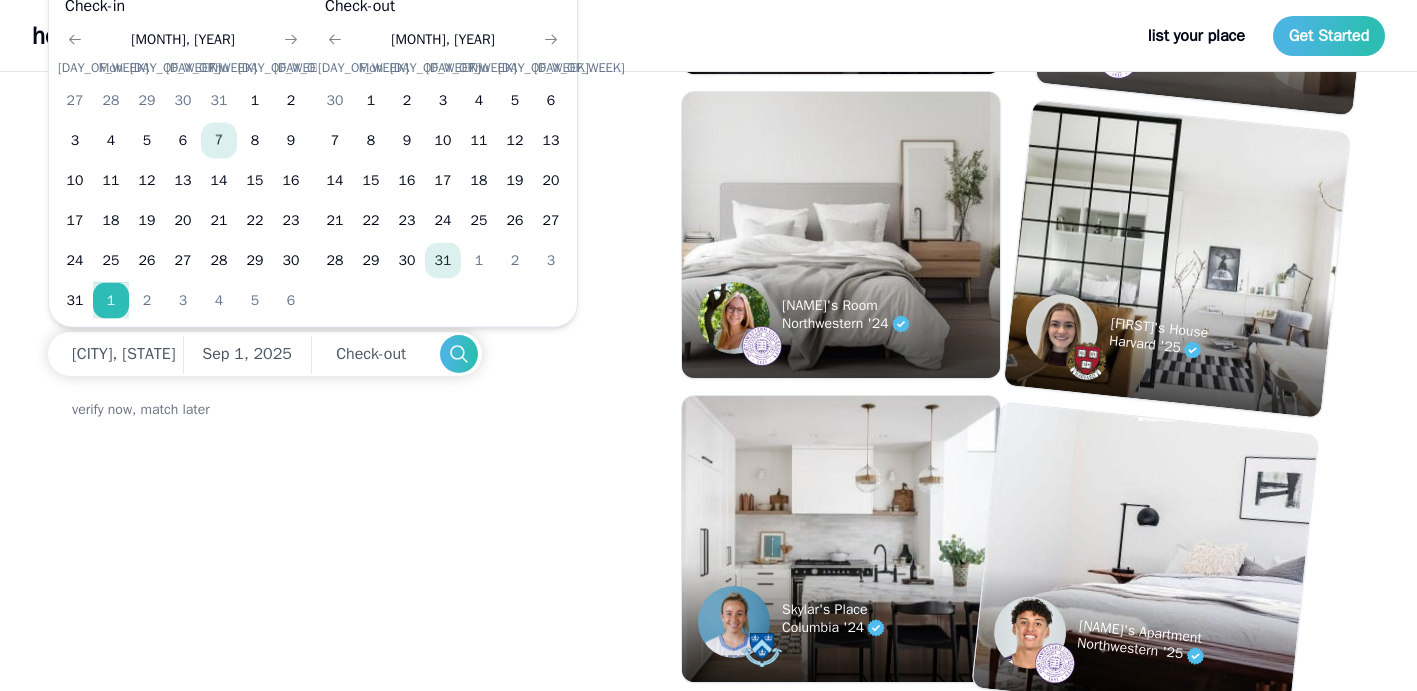 click on "31" at bounding box center [443, 261] 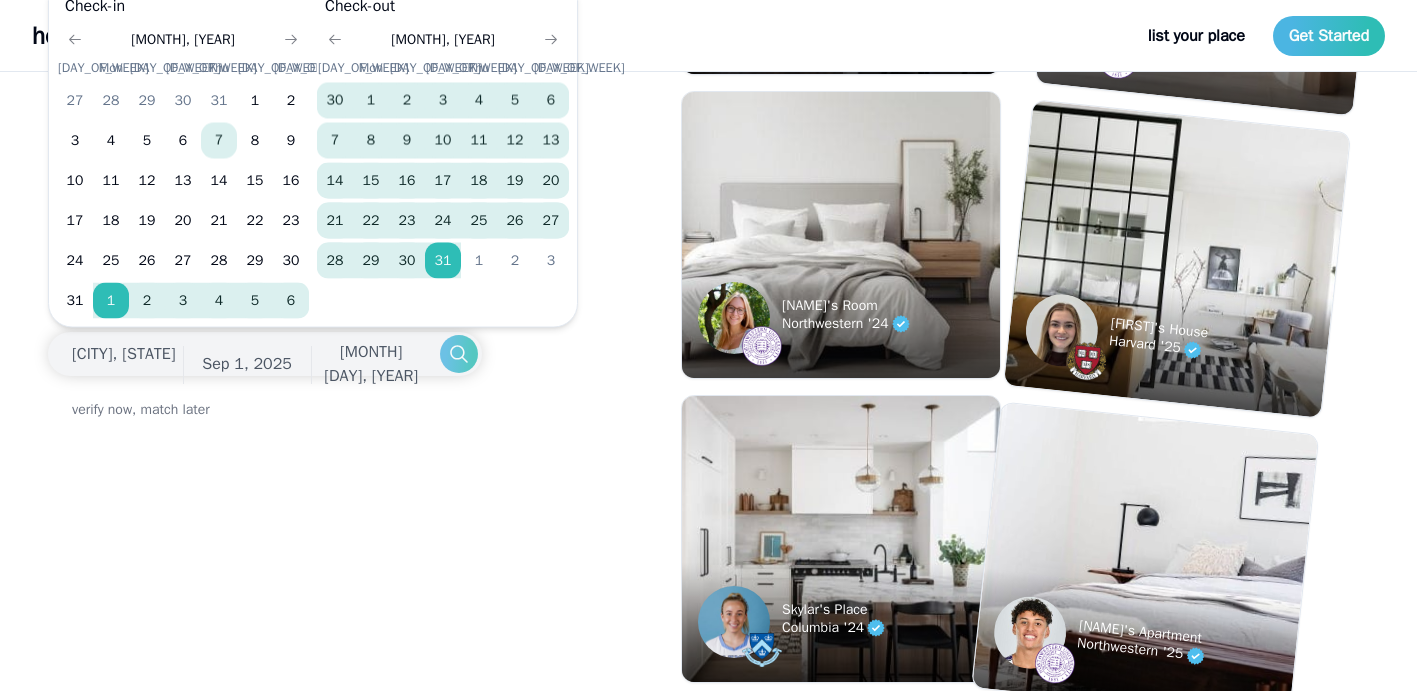 click 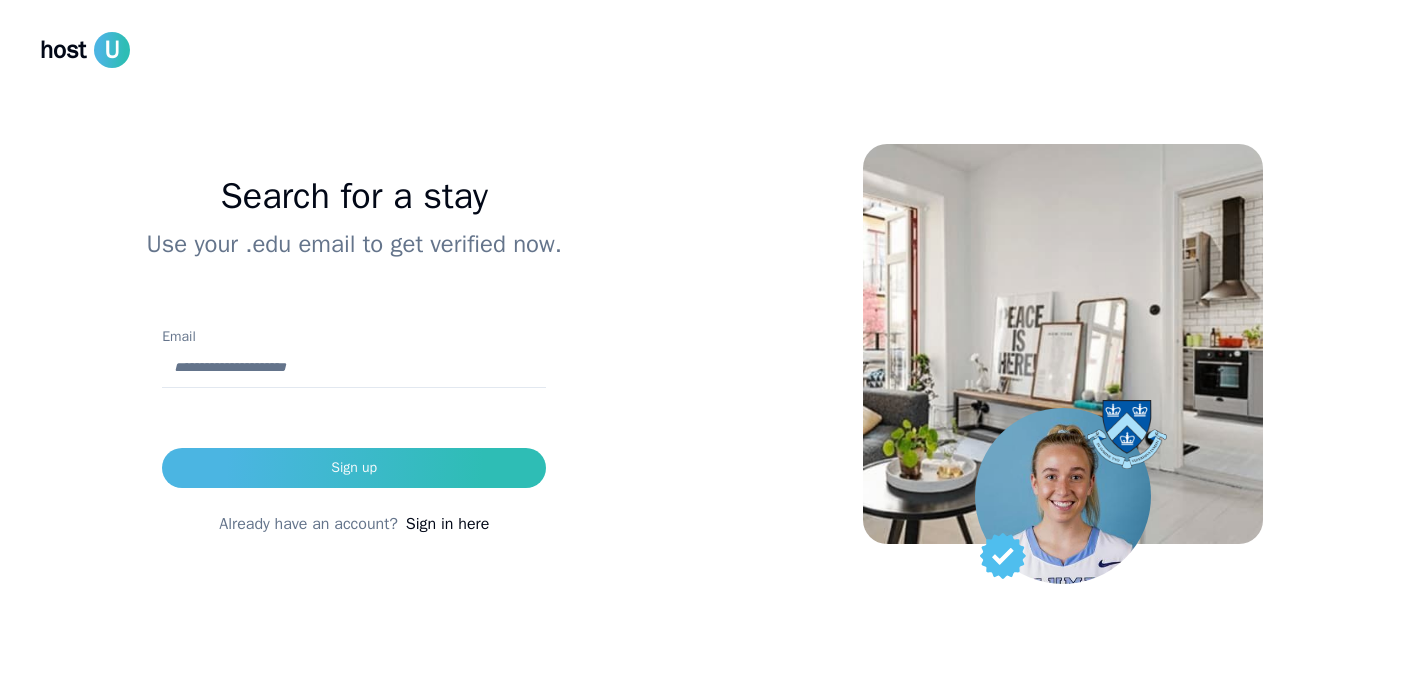 click on "Email" at bounding box center (354, 368) 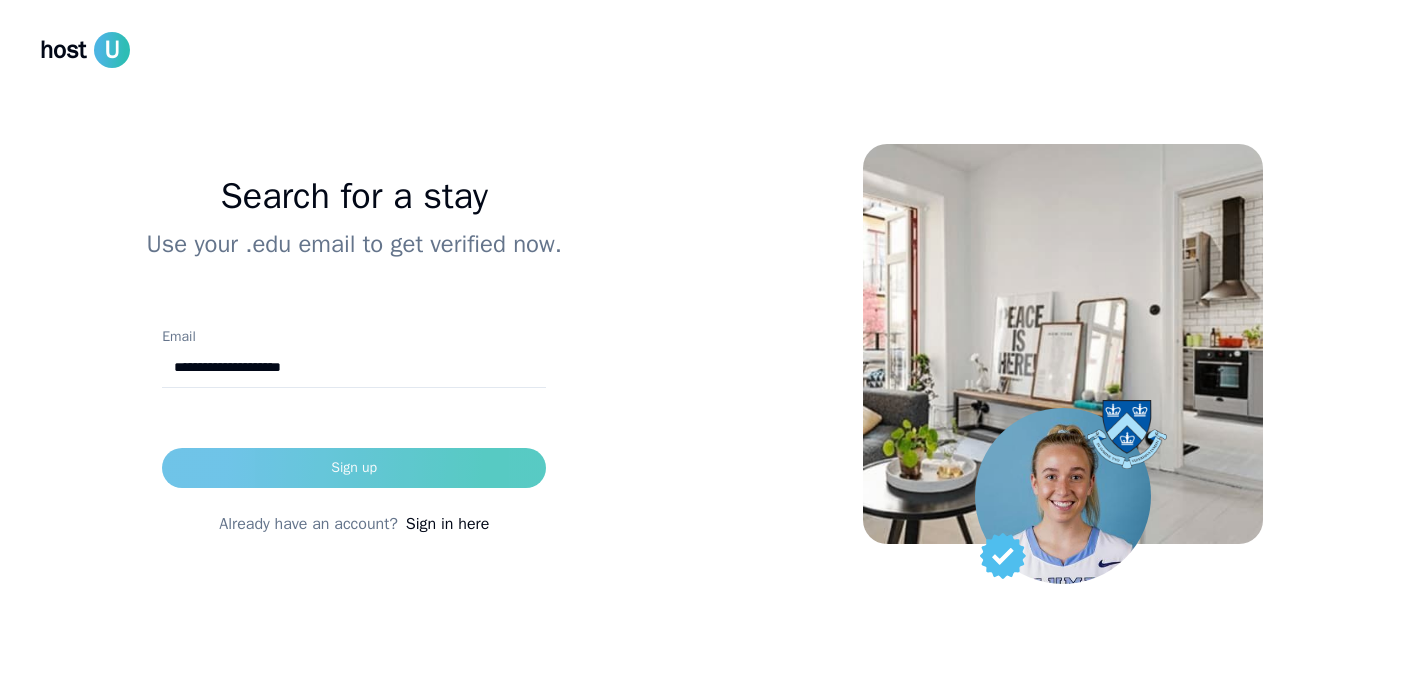 click on "Sign up" at bounding box center (354, 468) 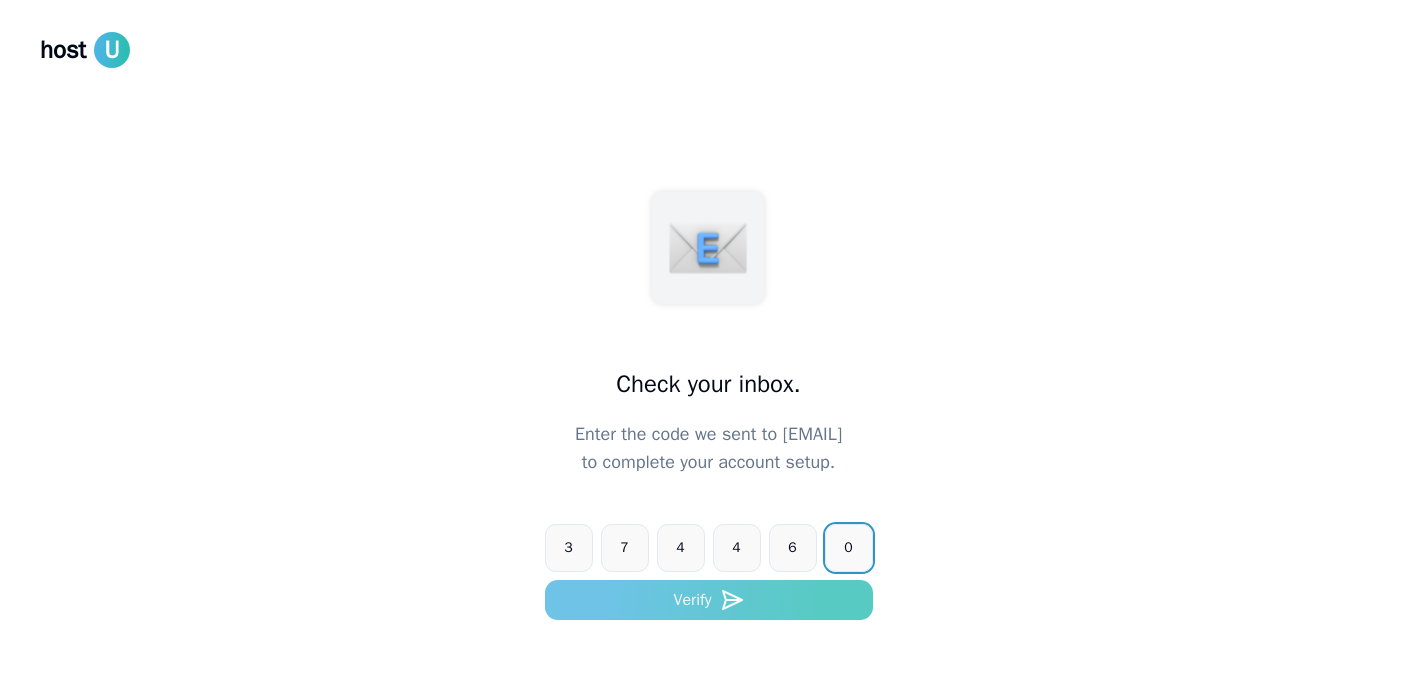 type on "******" 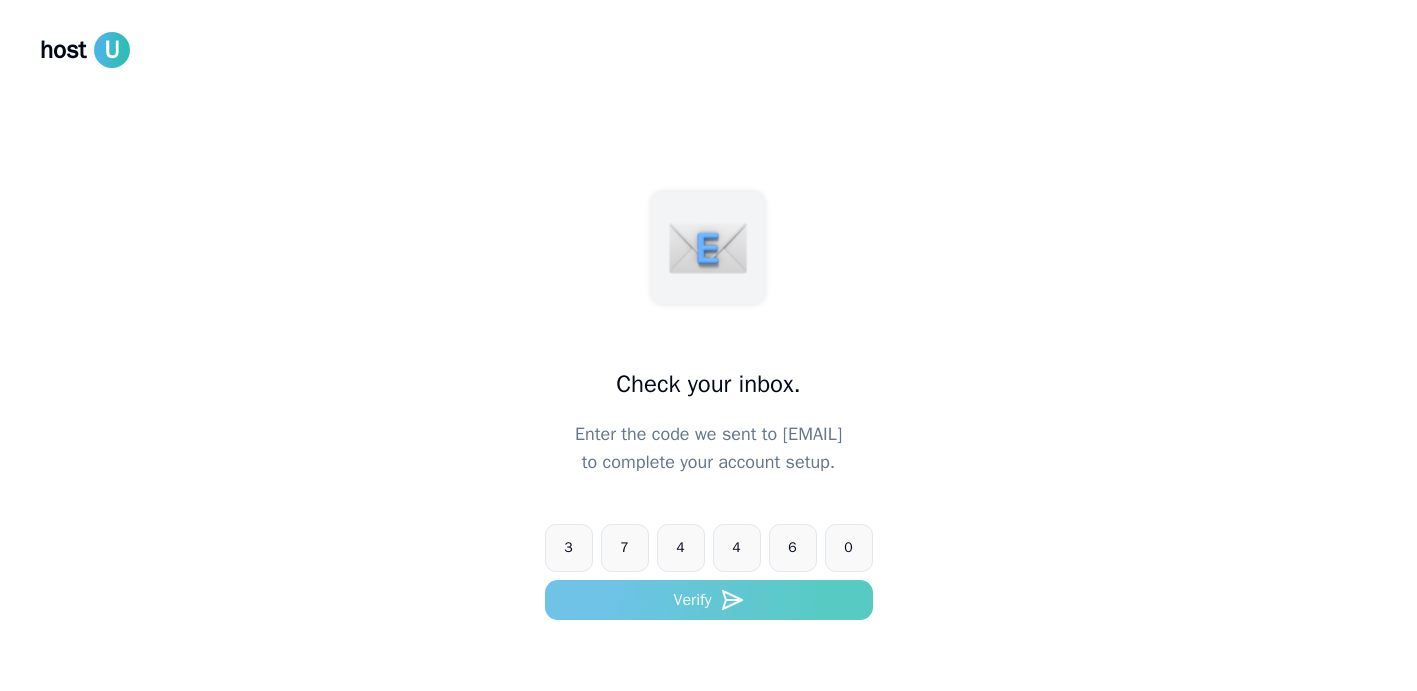click on "Verify" at bounding box center (709, 600) 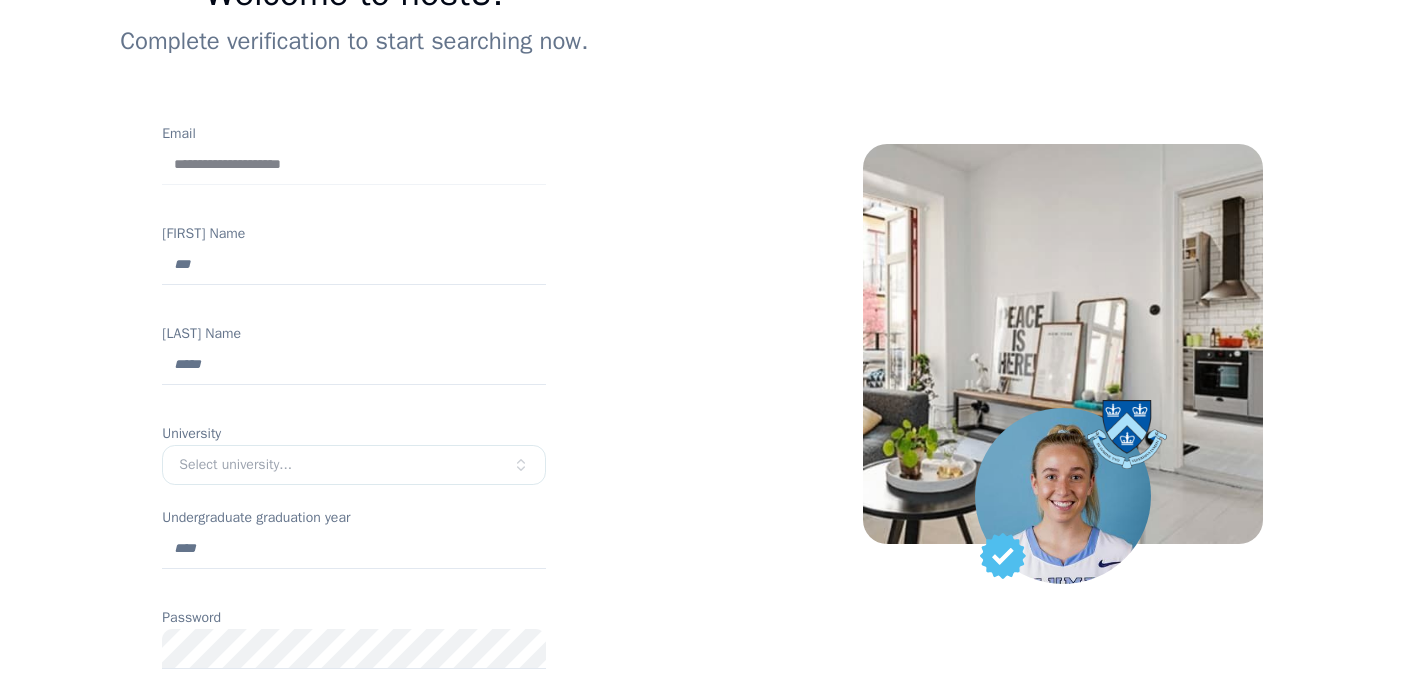 scroll, scrollTop: 188, scrollLeft: 0, axis: vertical 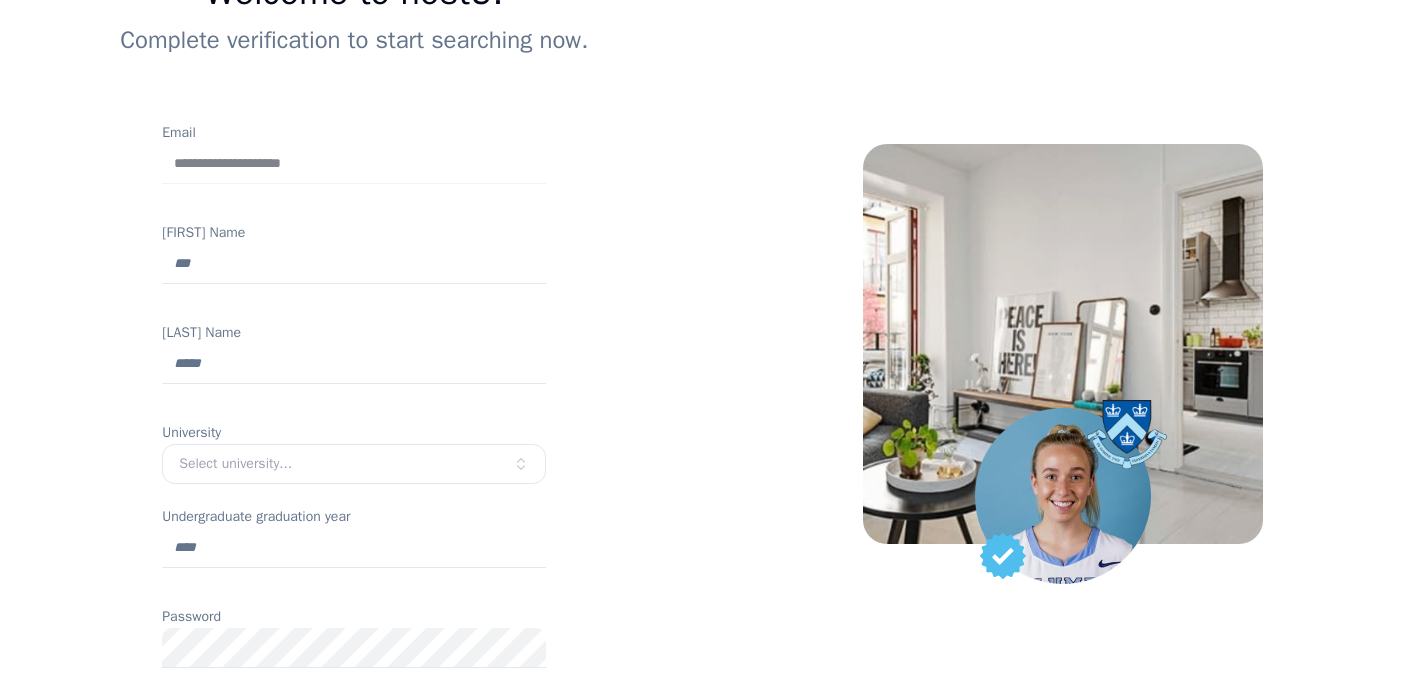 click on "[FIRST] Name" at bounding box center [354, 264] 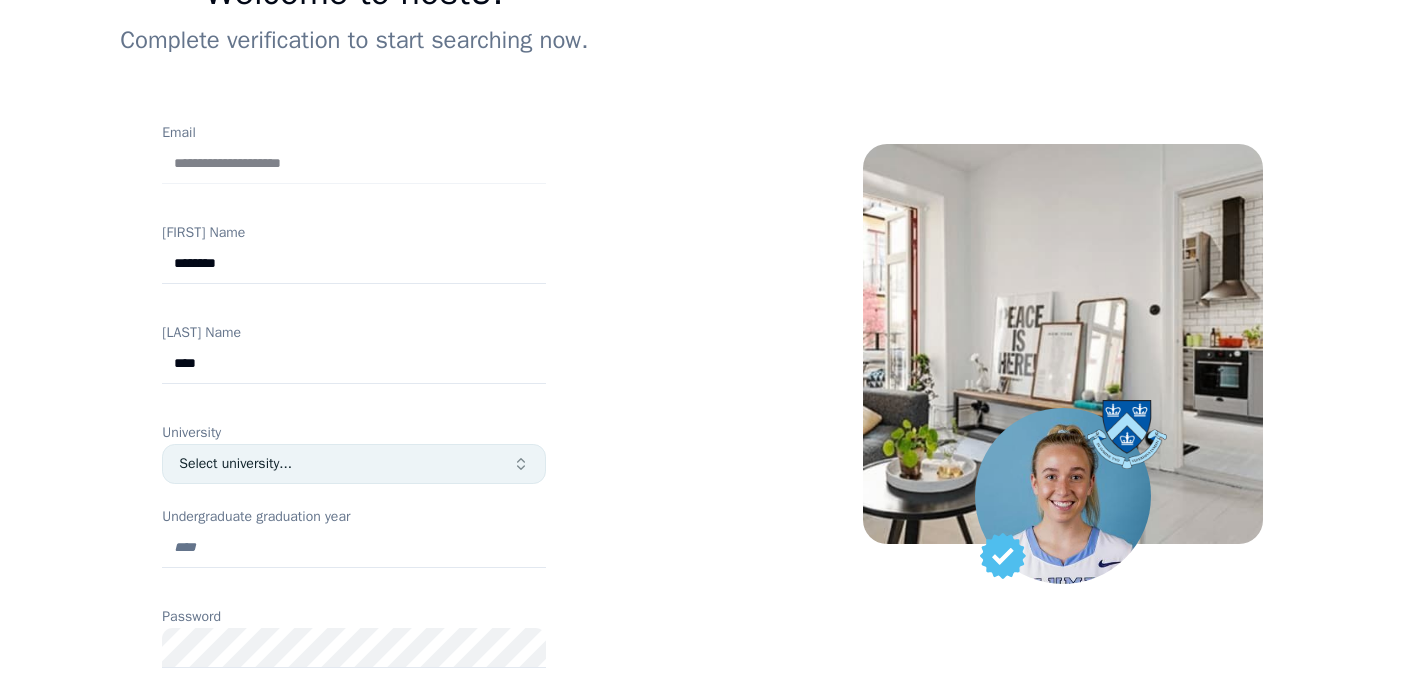 click on "Select university..." at bounding box center [354, 464] 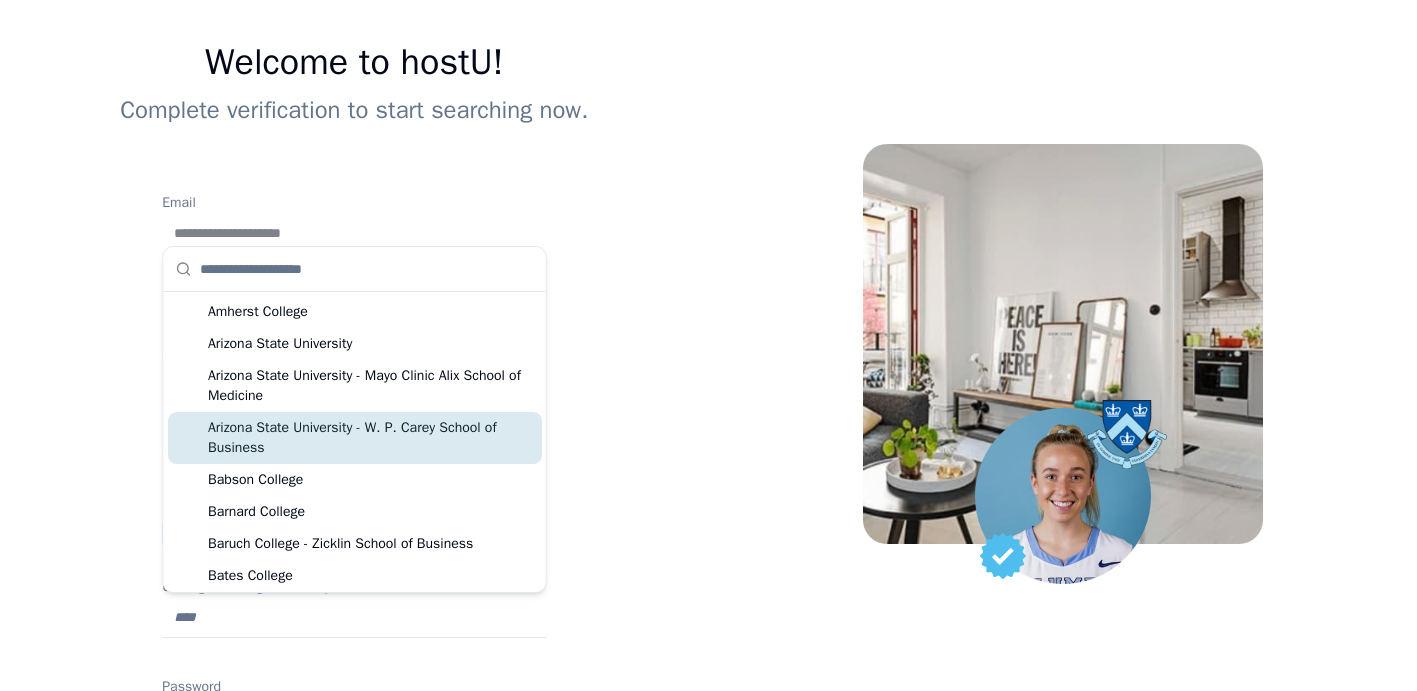 scroll, scrollTop: 0, scrollLeft: 0, axis: both 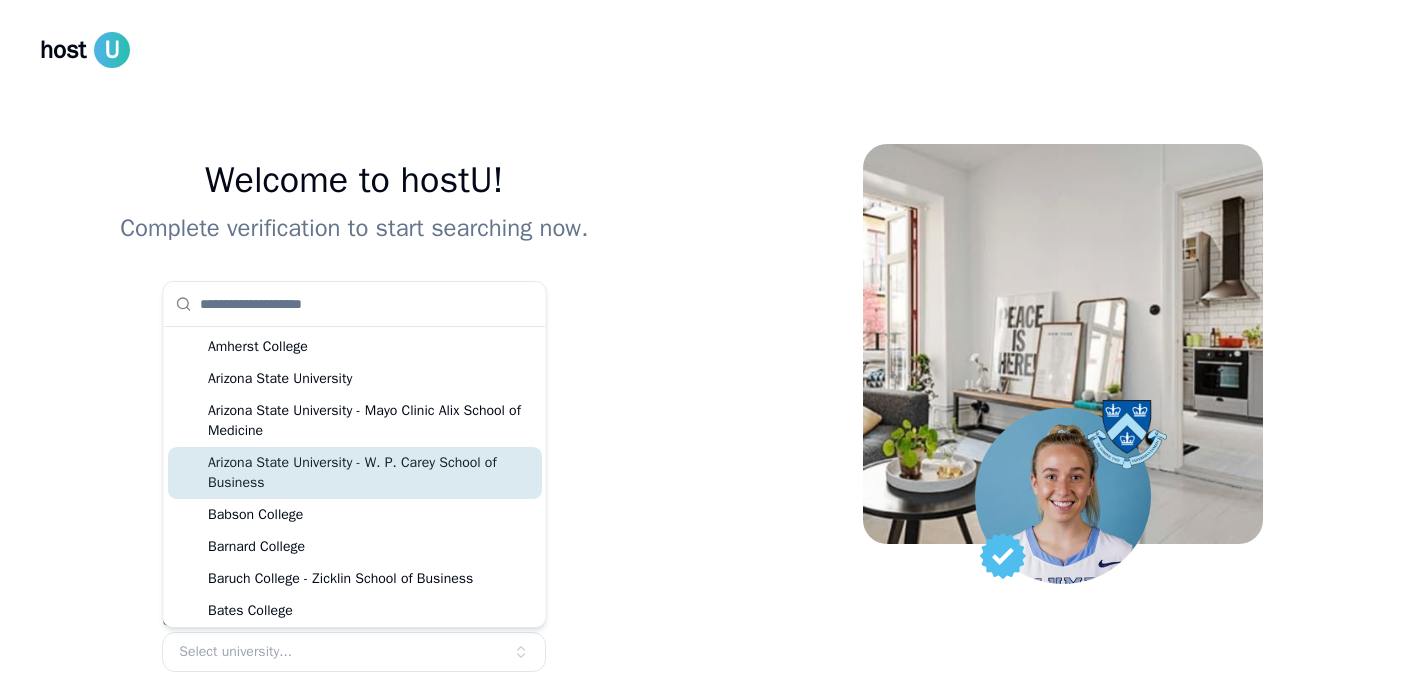 click at bounding box center (367, 304) 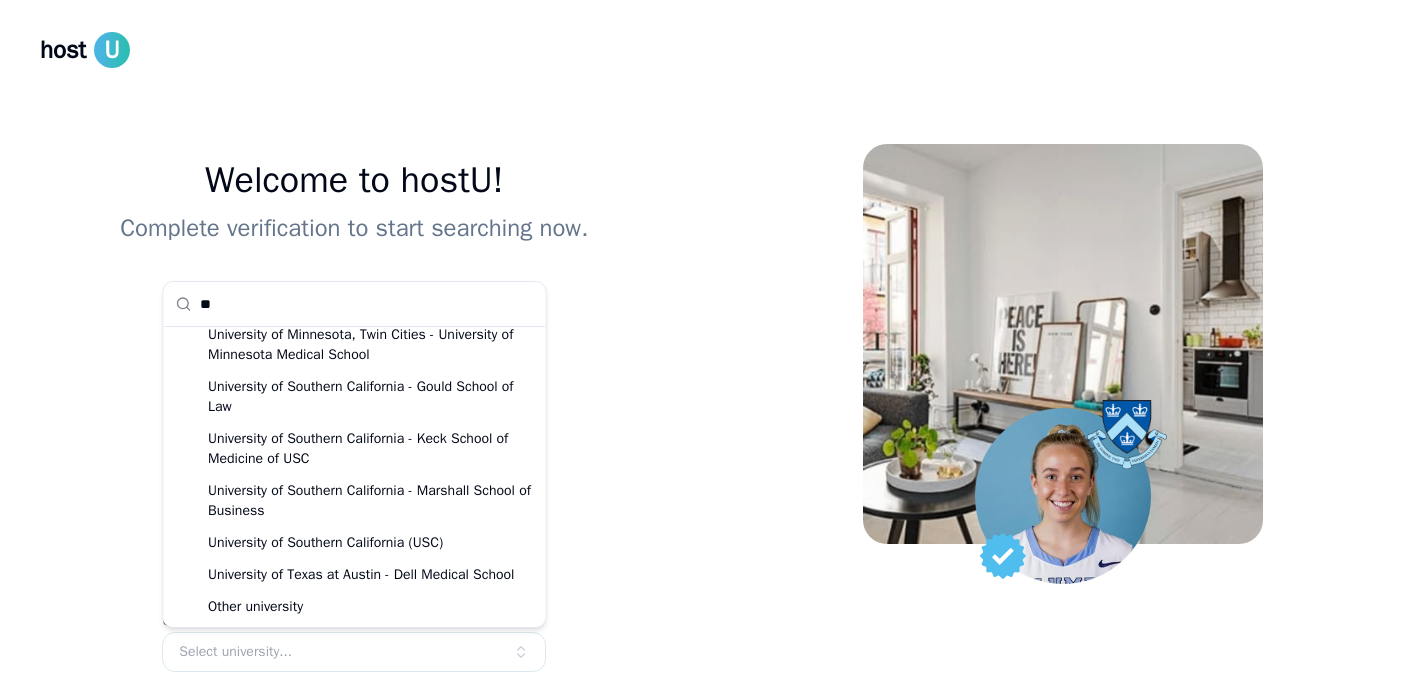 type on "*" 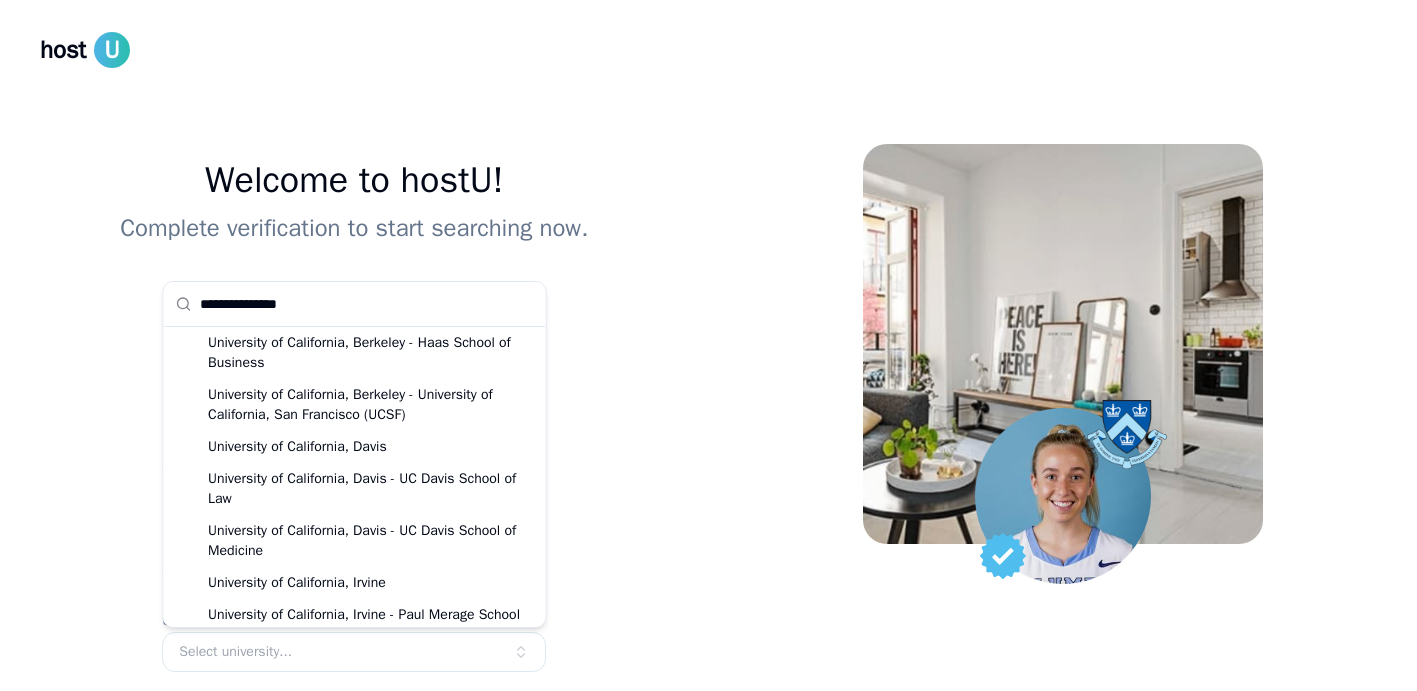 scroll, scrollTop: 0, scrollLeft: 0, axis: both 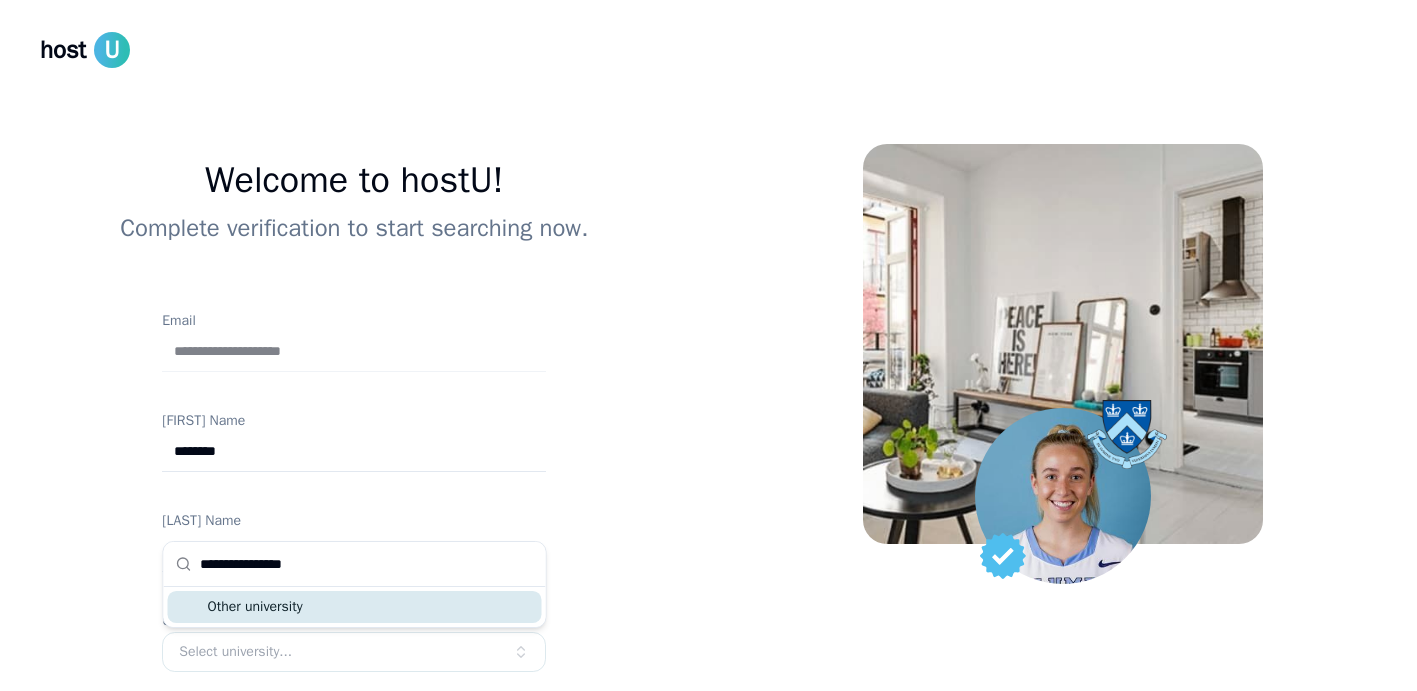type on "**********" 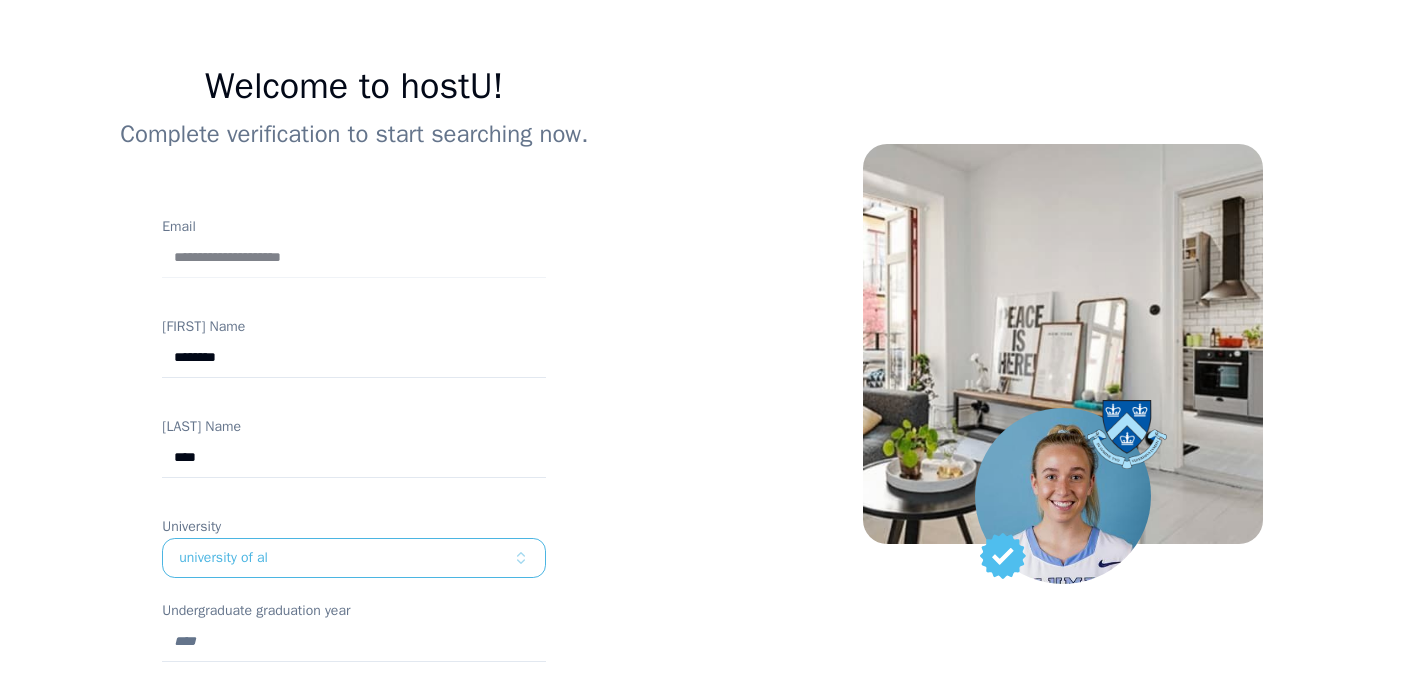 scroll, scrollTop: 230, scrollLeft: 0, axis: vertical 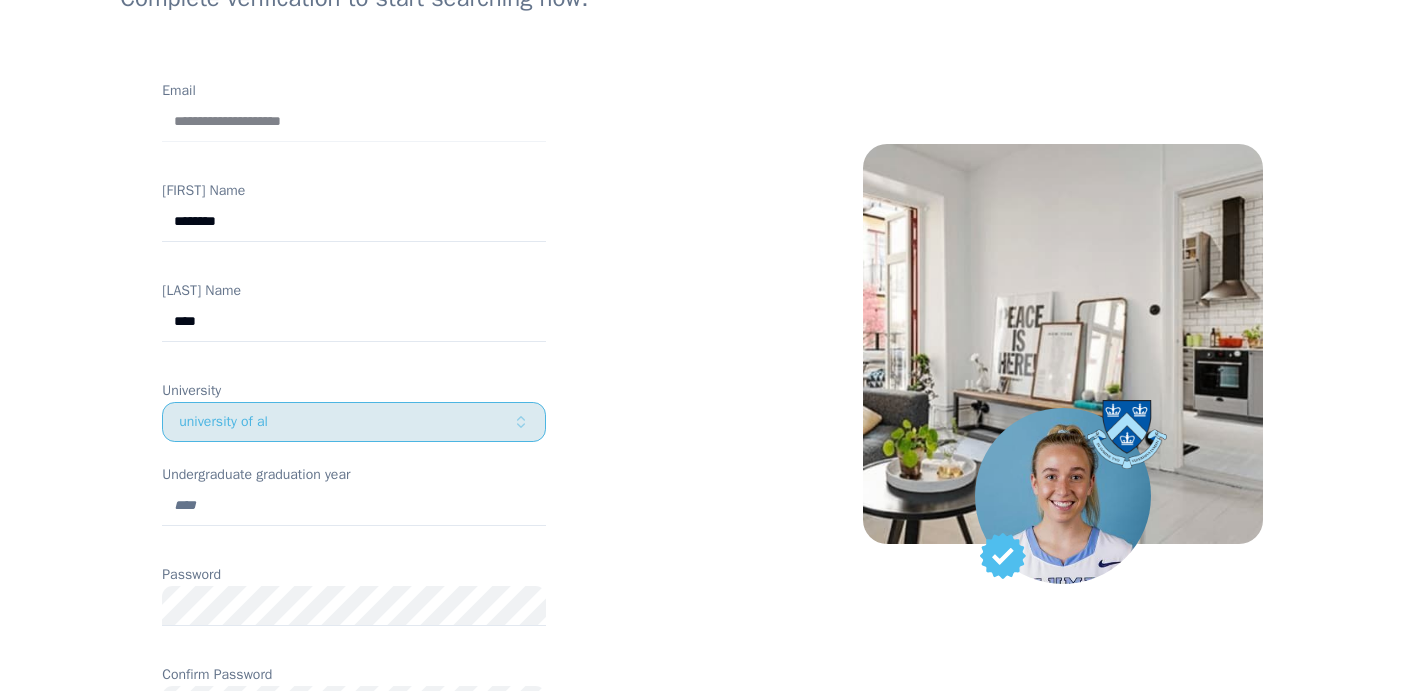 click on "university of al" at bounding box center [346, 422] 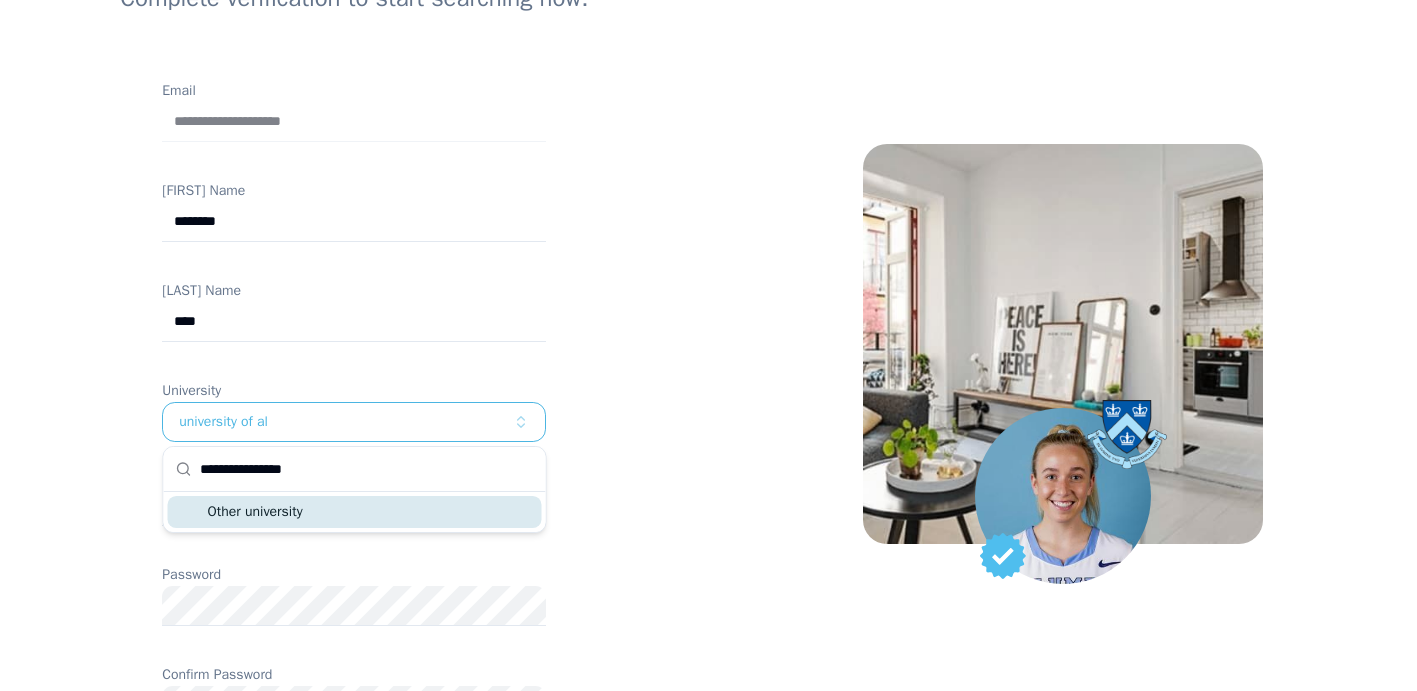 click on "**********" at bounding box center (367, 469) 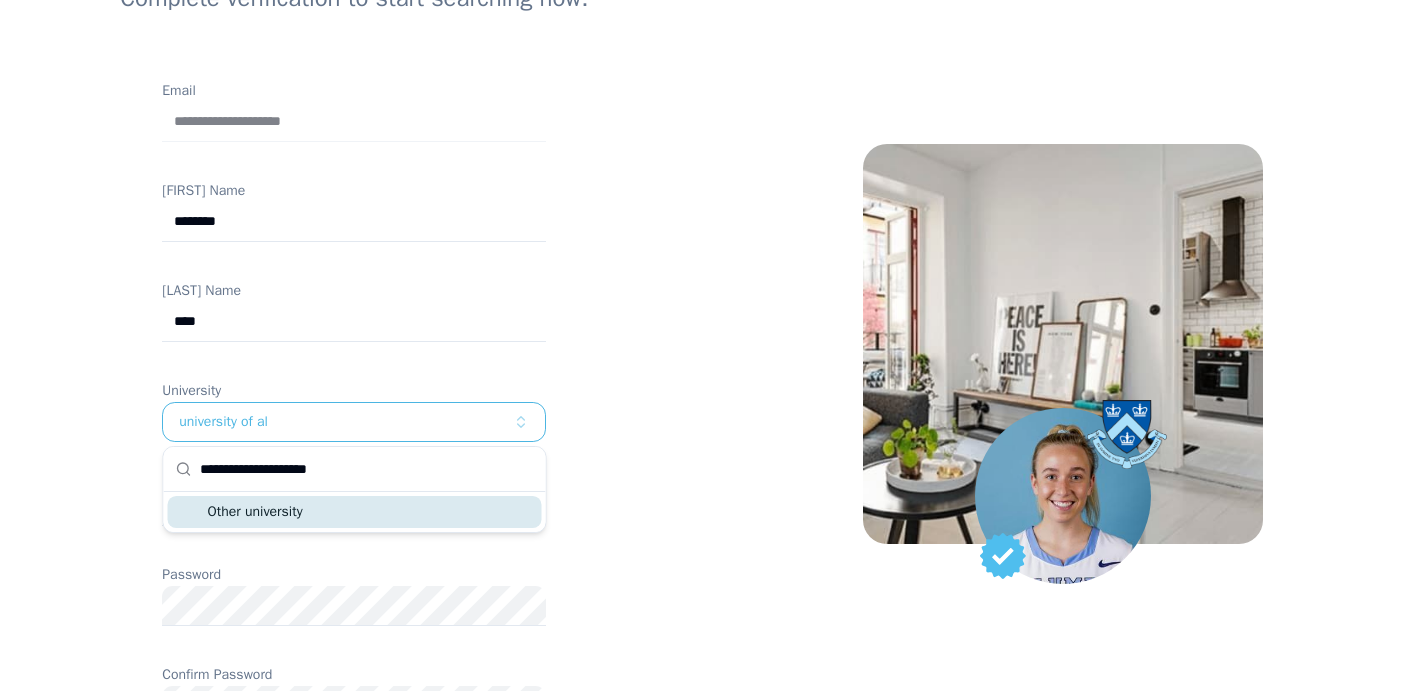 type on "**********" 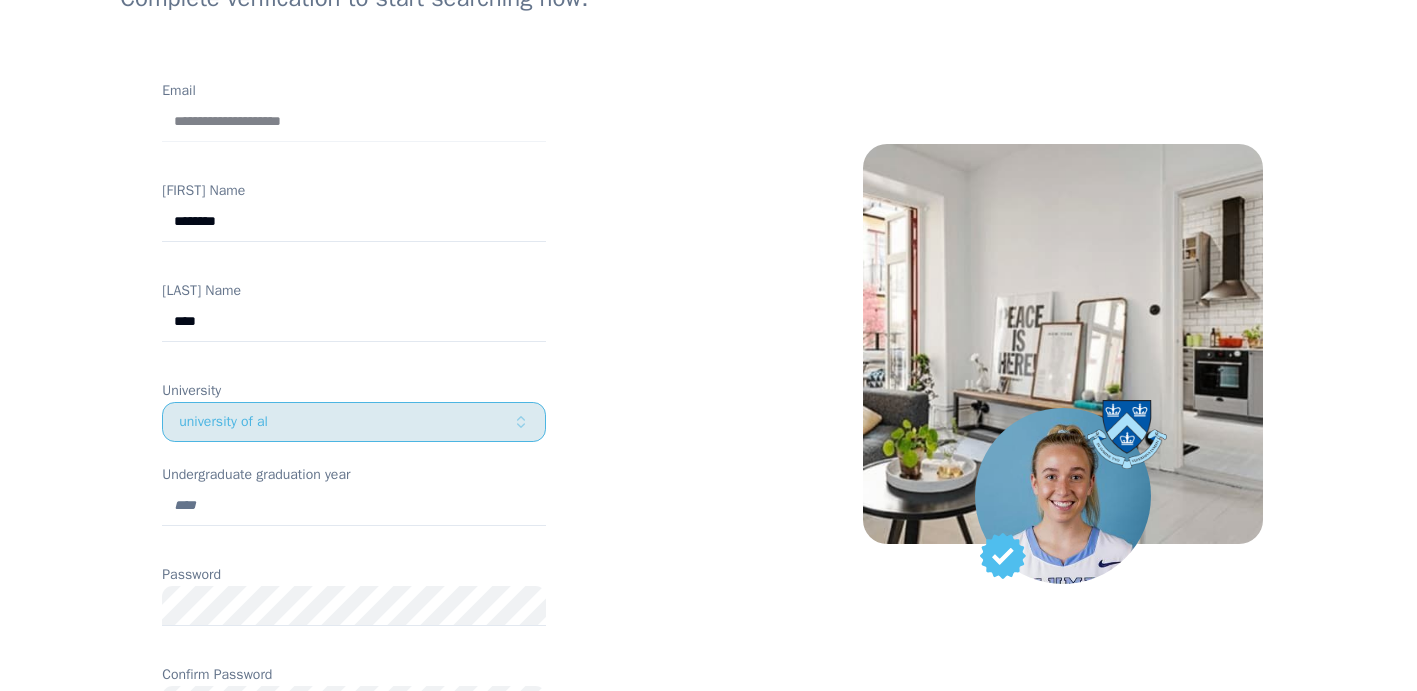 click on "university of al" at bounding box center [346, 422] 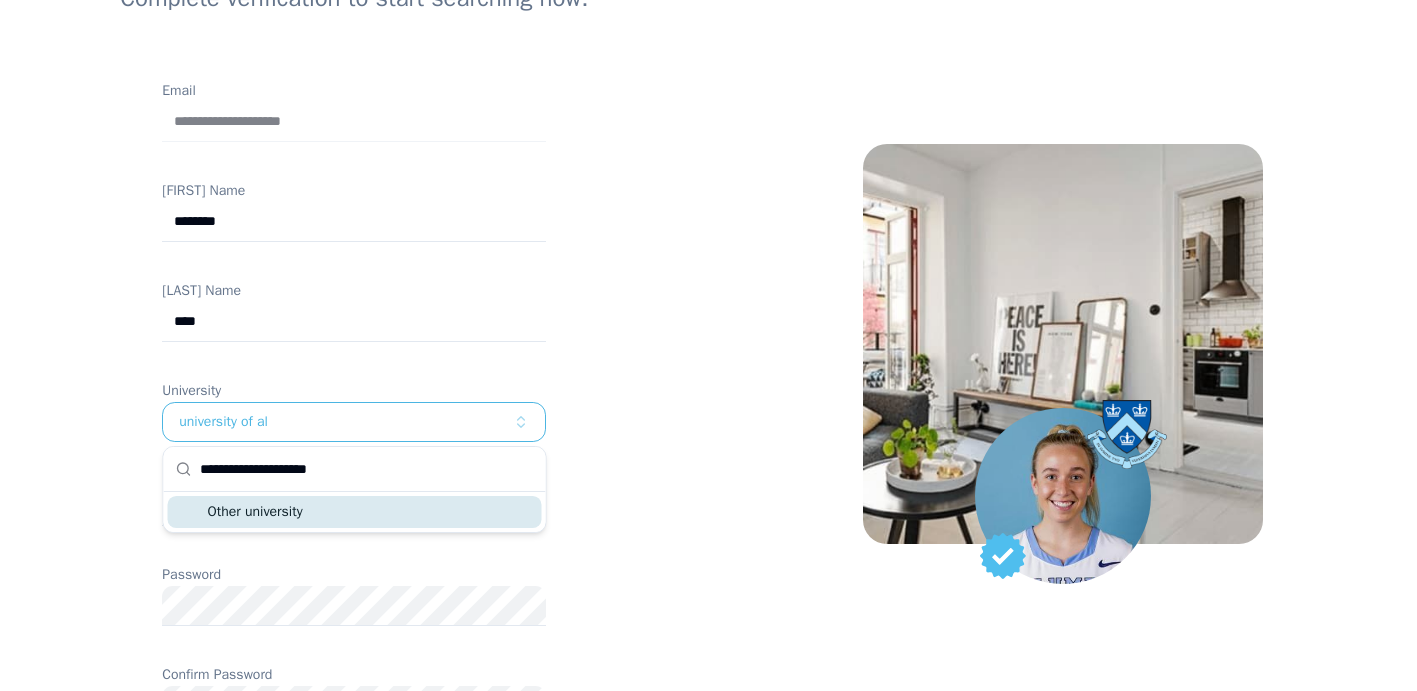 click on "**********" at bounding box center [367, 469] 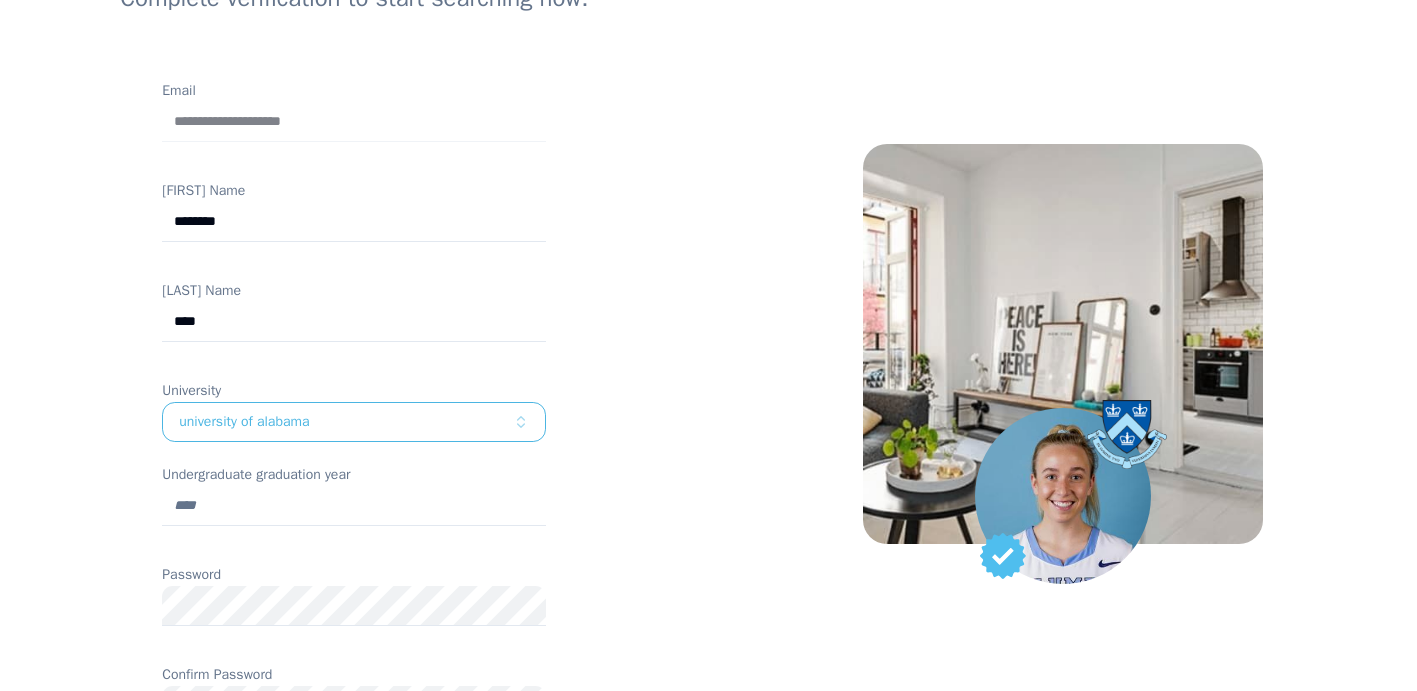 click on "Undergraduate graduation year" at bounding box center (354, 506) 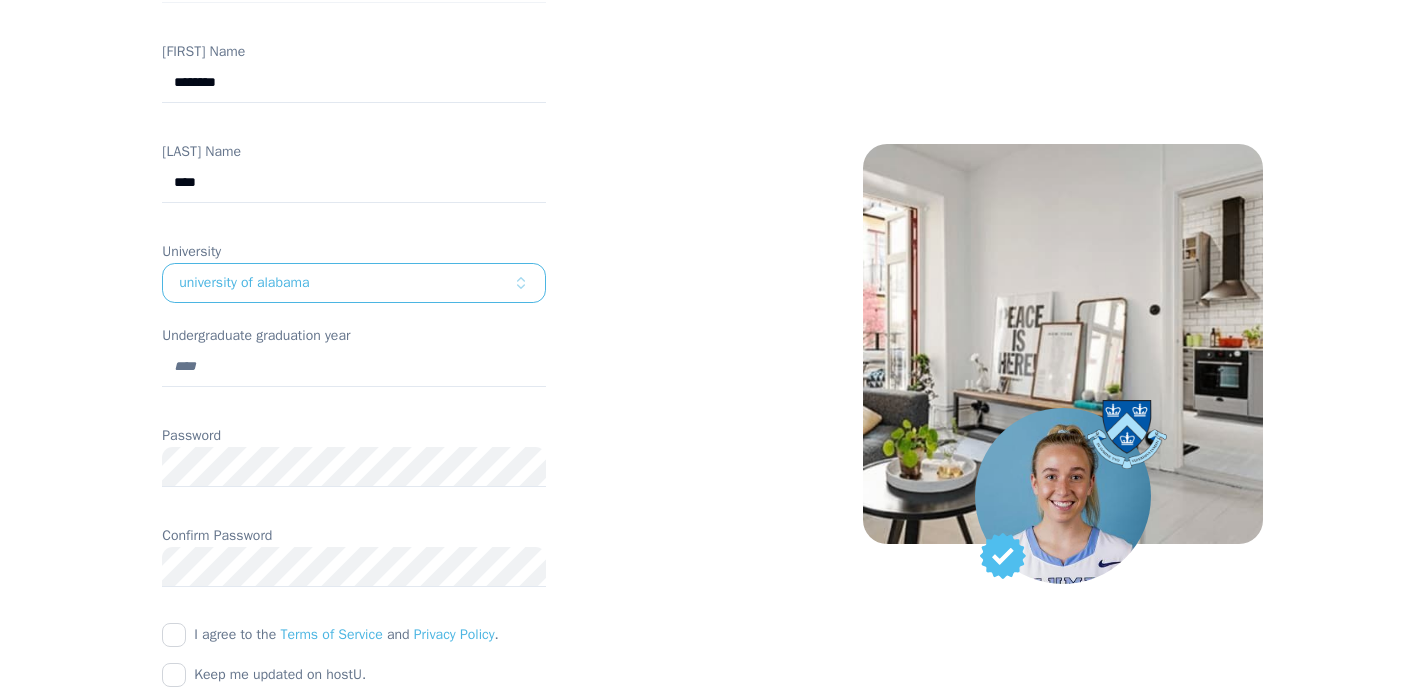 scroll, scrollTop: 427, scrollLeft: 0, axis: vertical 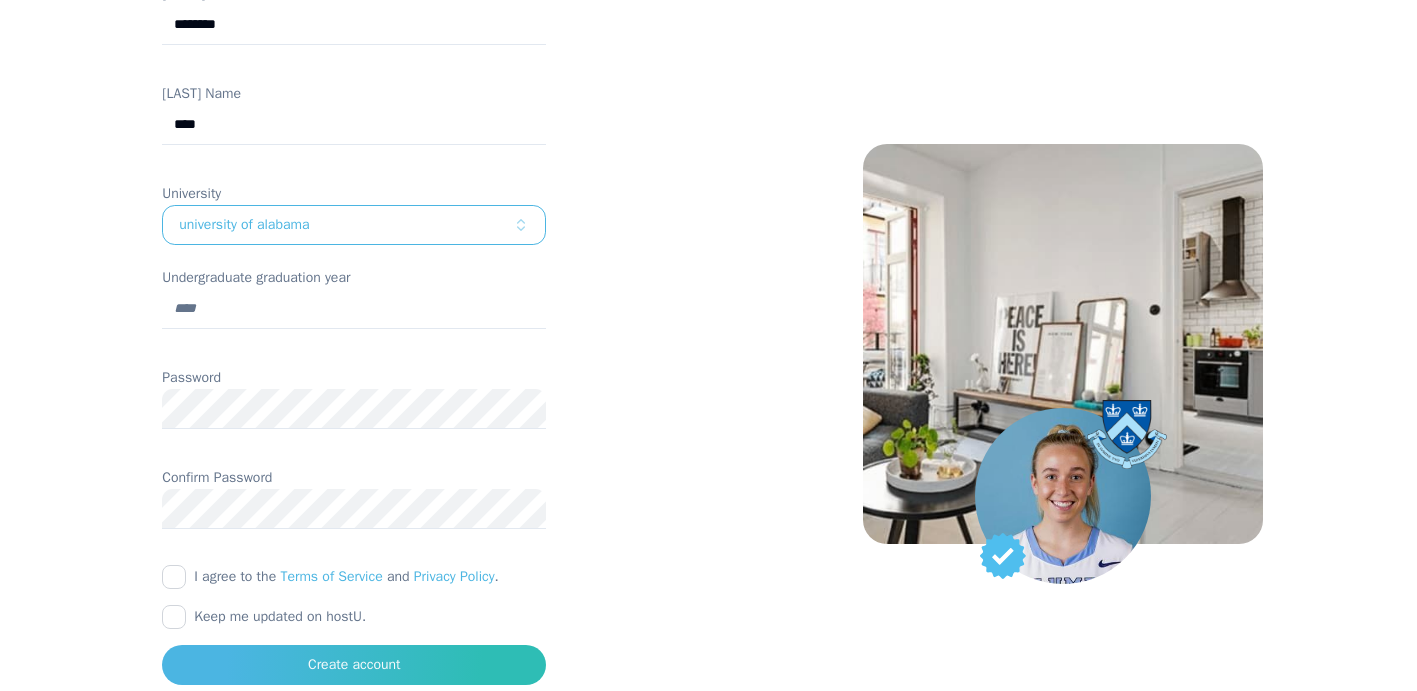 click on "I agree to the   Terms of Service   and   Privacy Policy ." at bounding box center (174, 577) 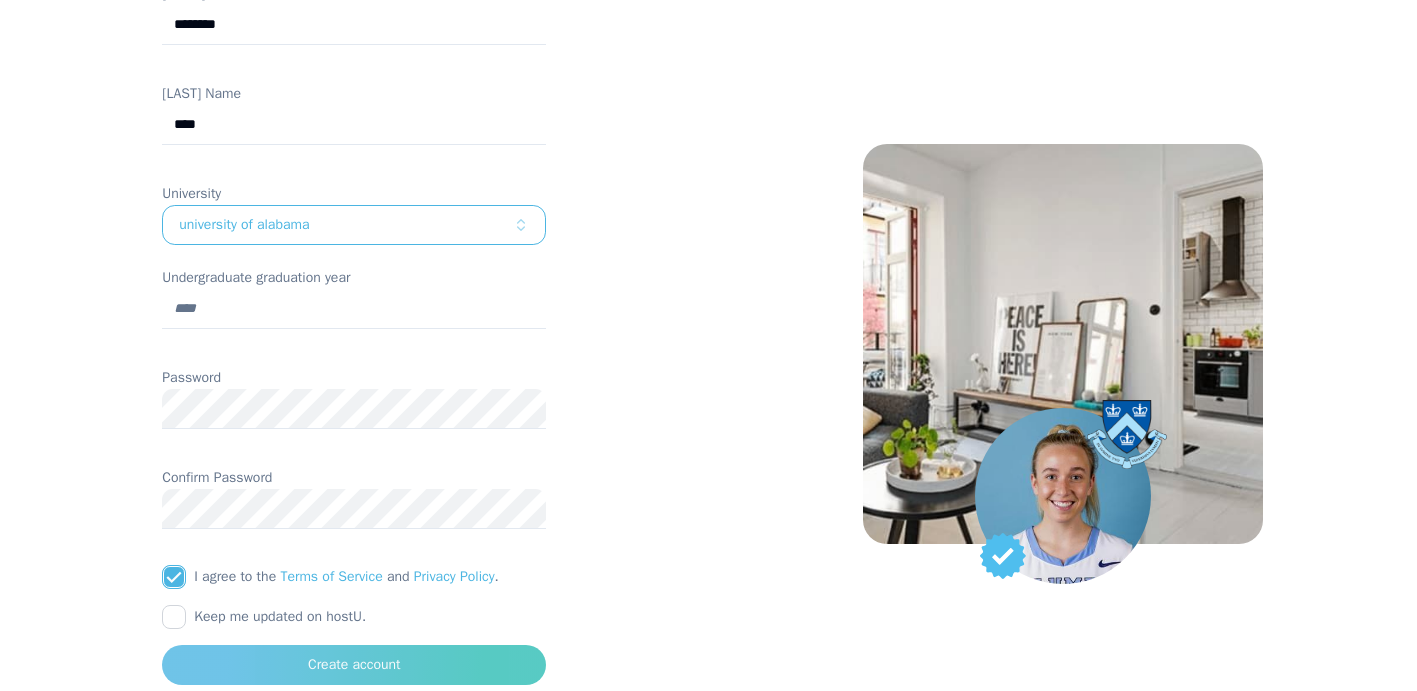 click on "Create account" at bounding box center (354, 665) 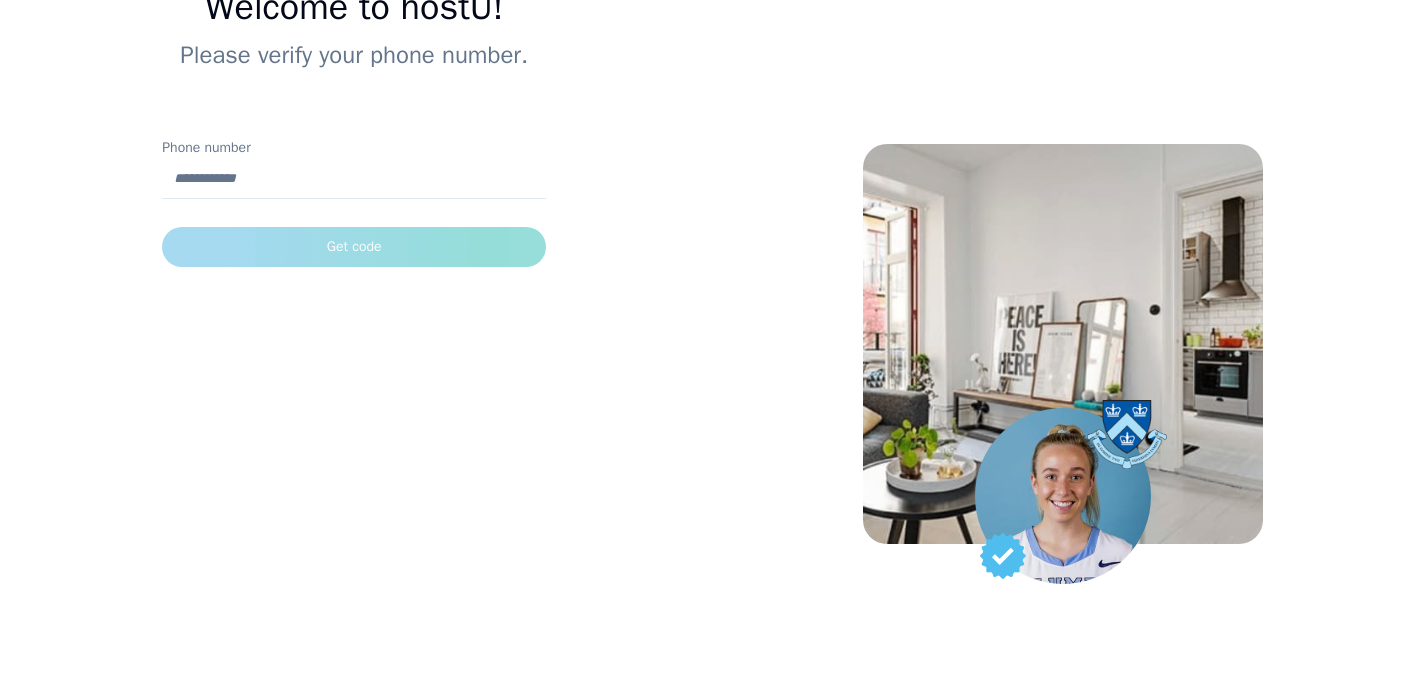 scroll, scrollTop: 173, scrollLeft: 0, axis: vertical 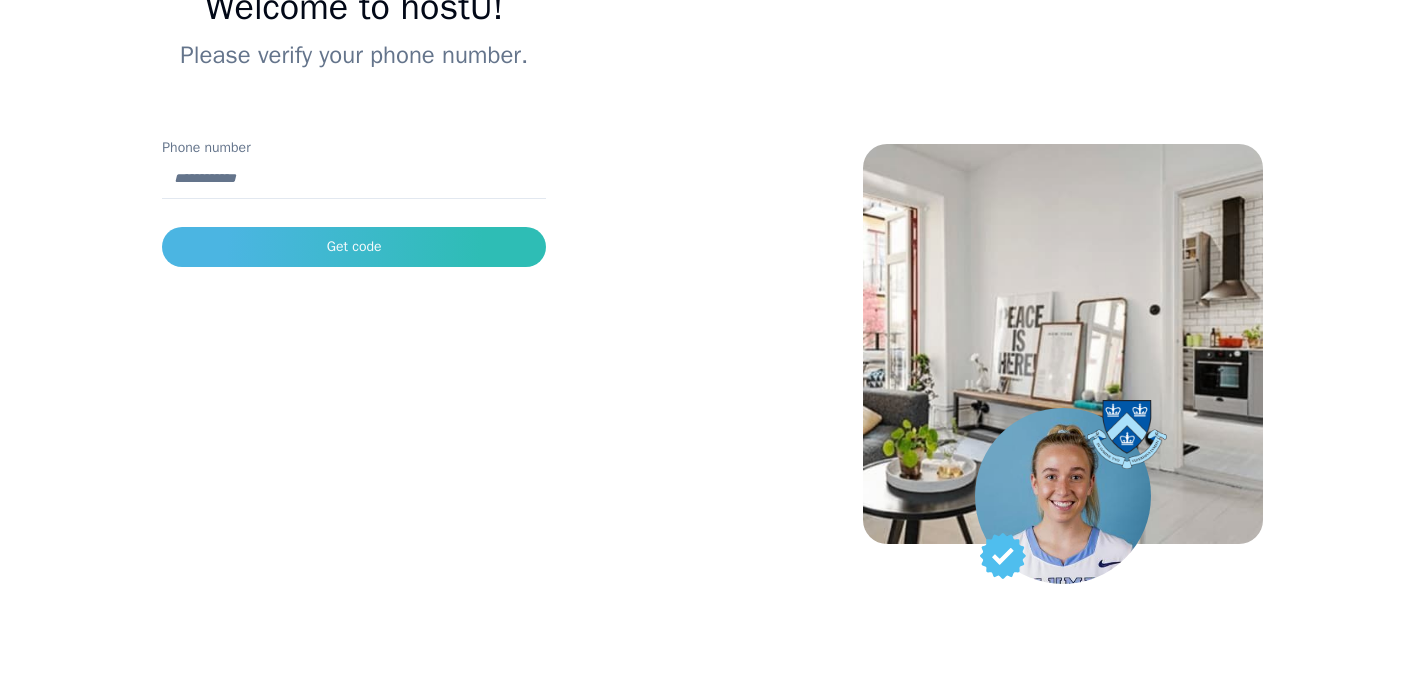 click on "Phone number" at bounding box center (354, 179) 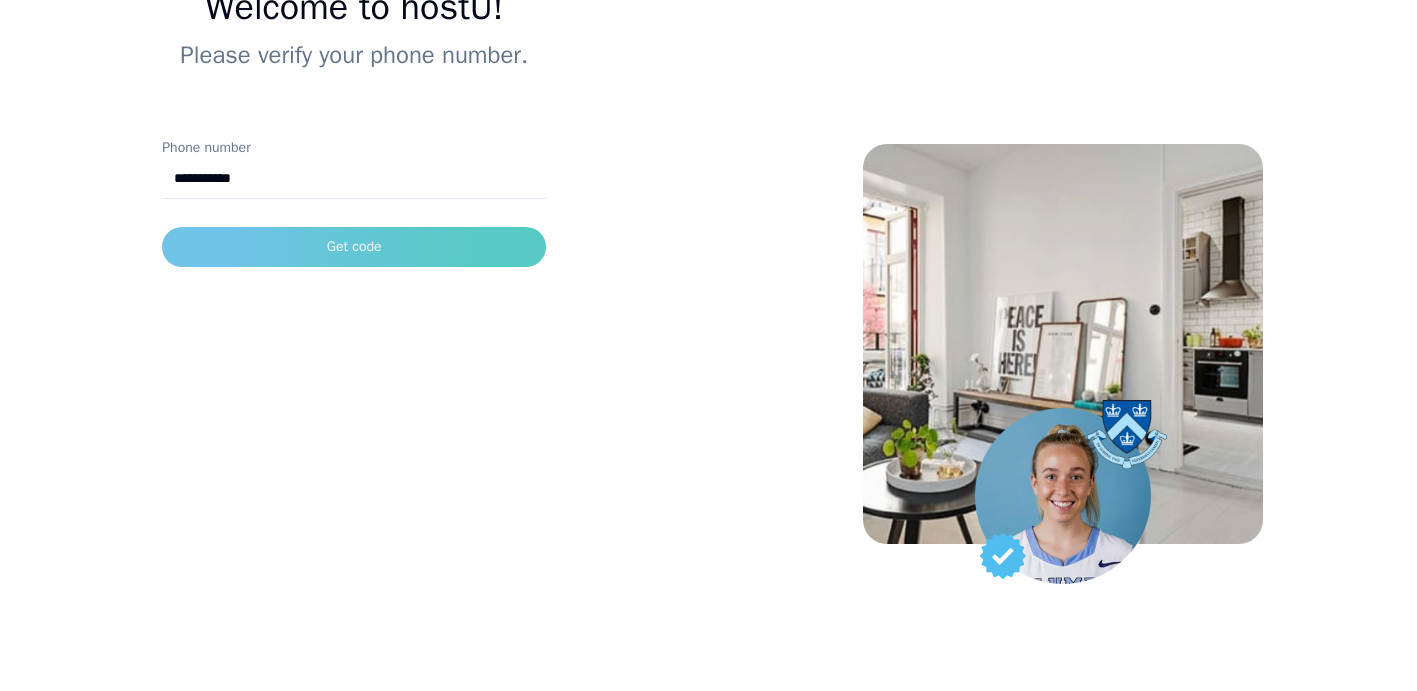 click on "Get code" at bounding box center (354, 247) 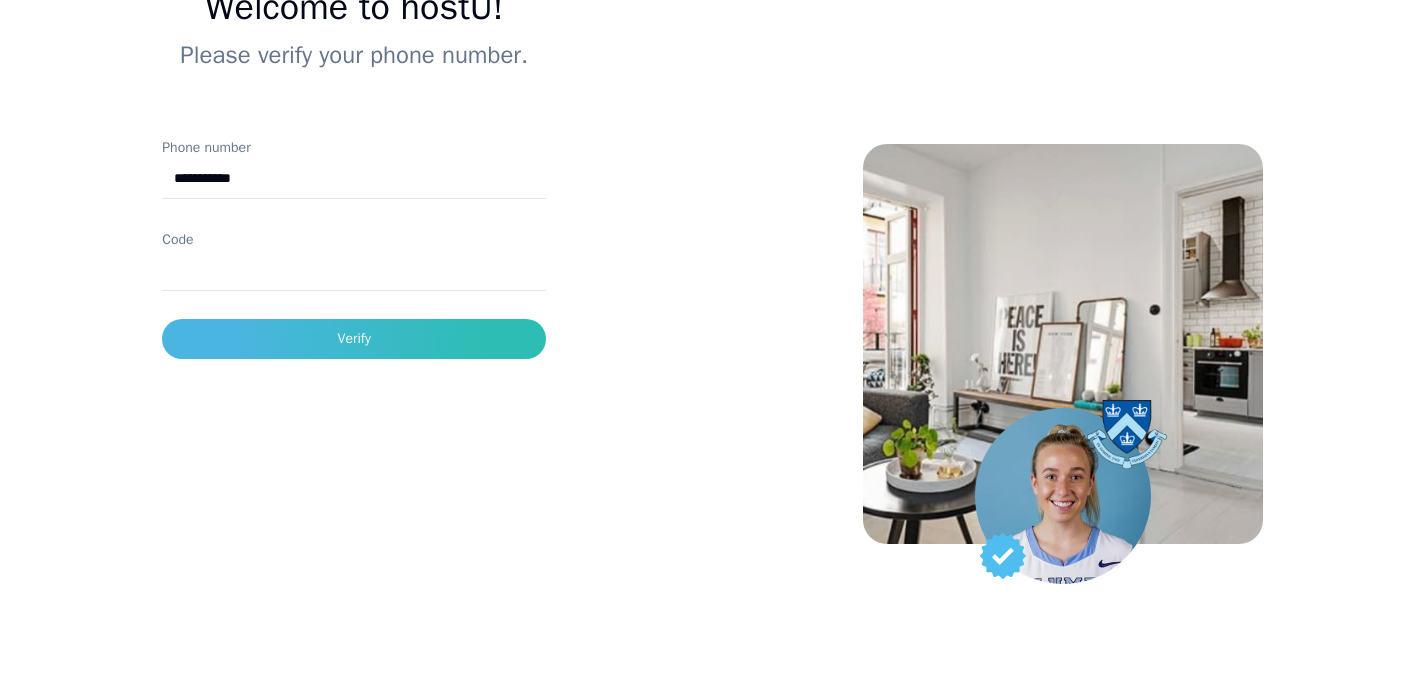 click on "Code" at bounding box center [354, 271] 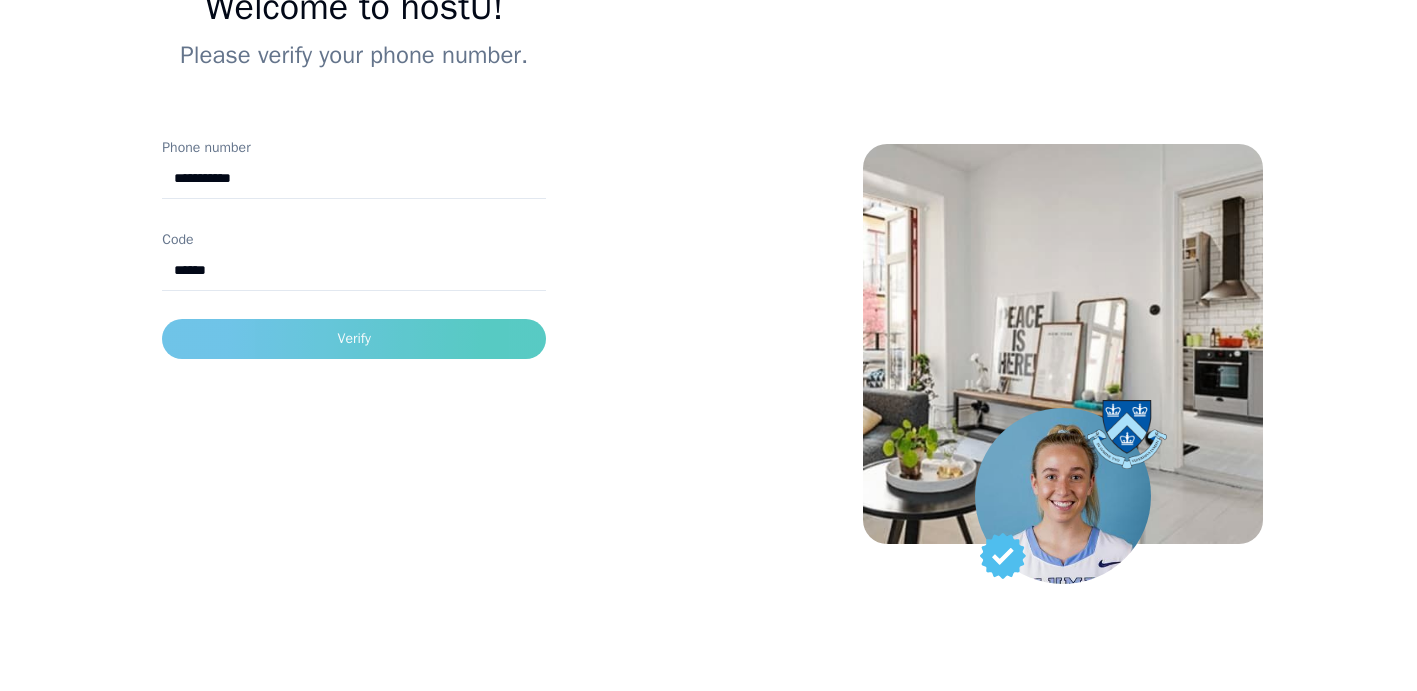 type on "******" 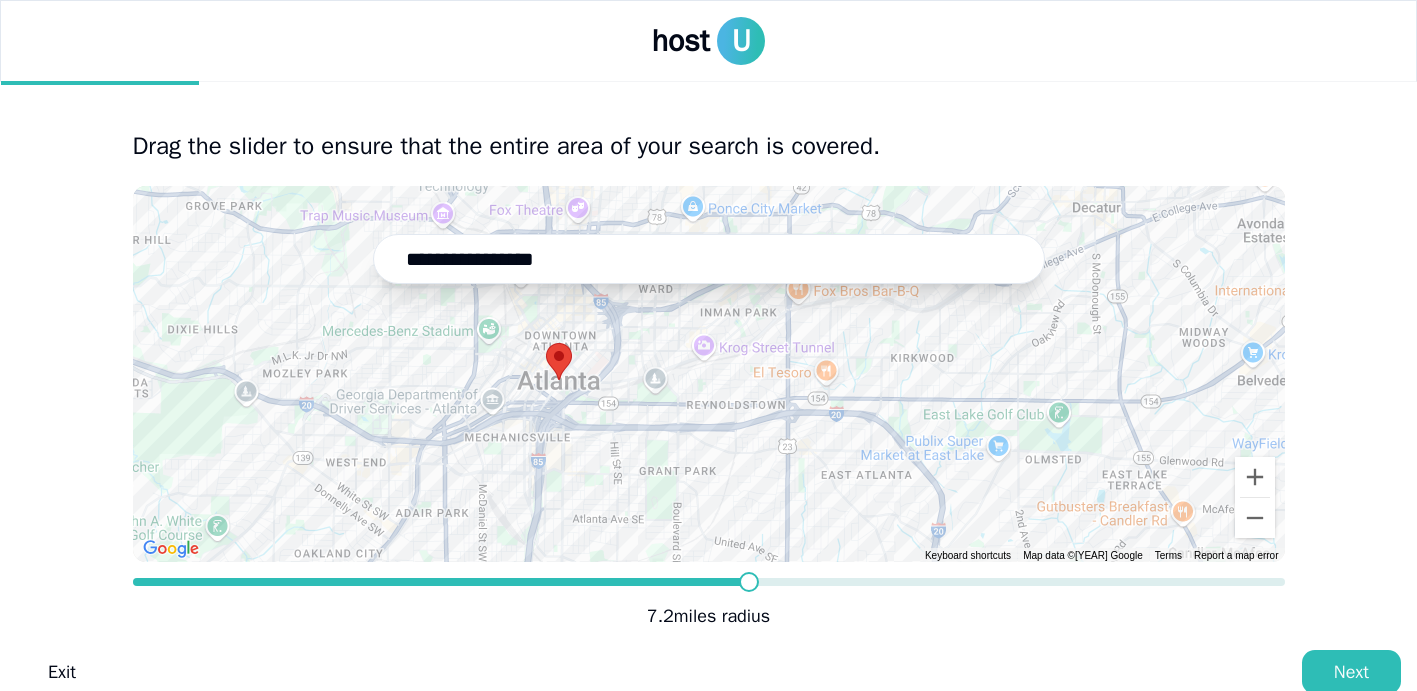 click at bounding box center (749, 582) 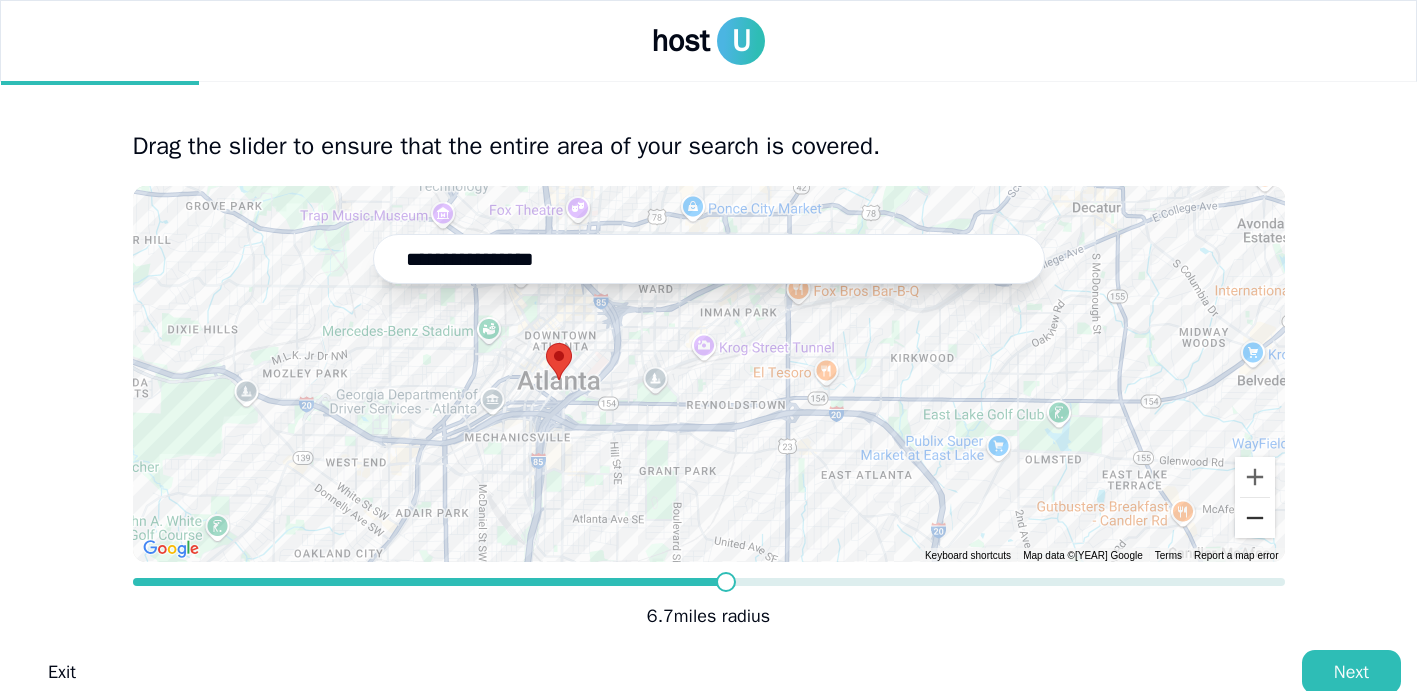 click at bounding box center [1255, 518] 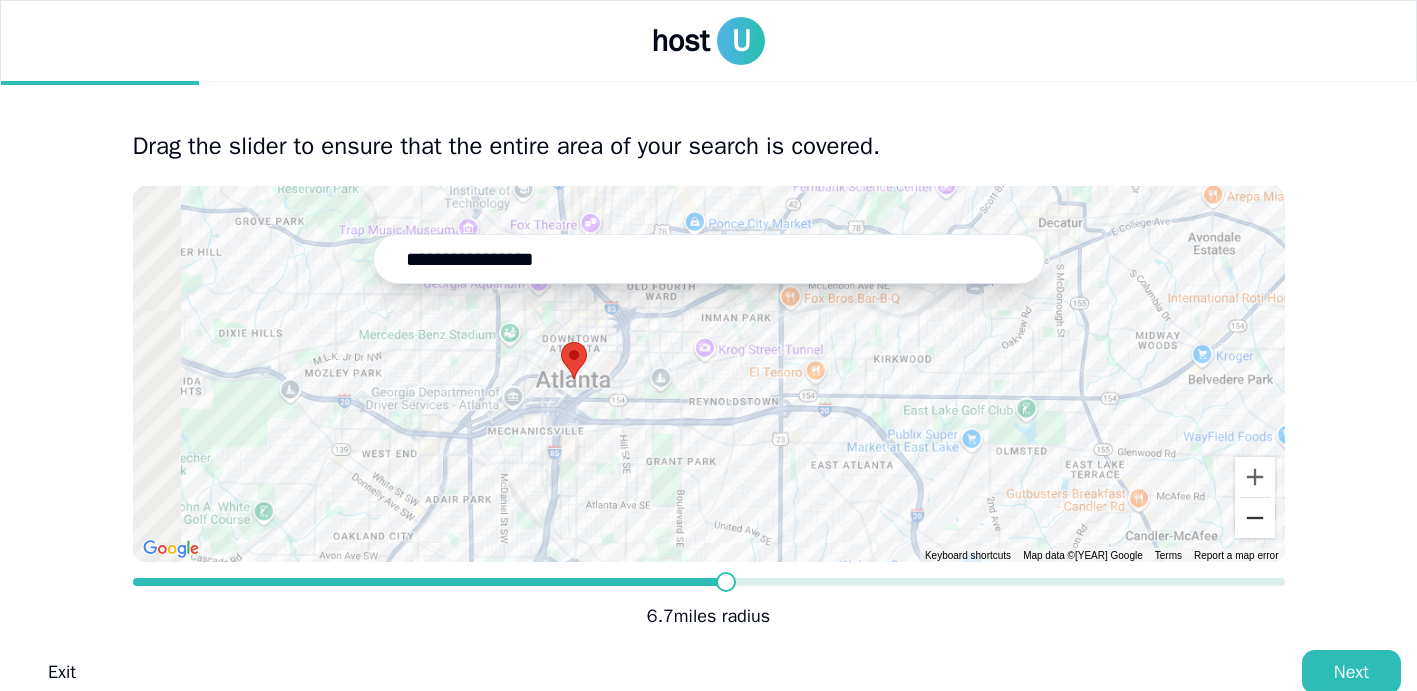 click at bounding box center (1255, 518) 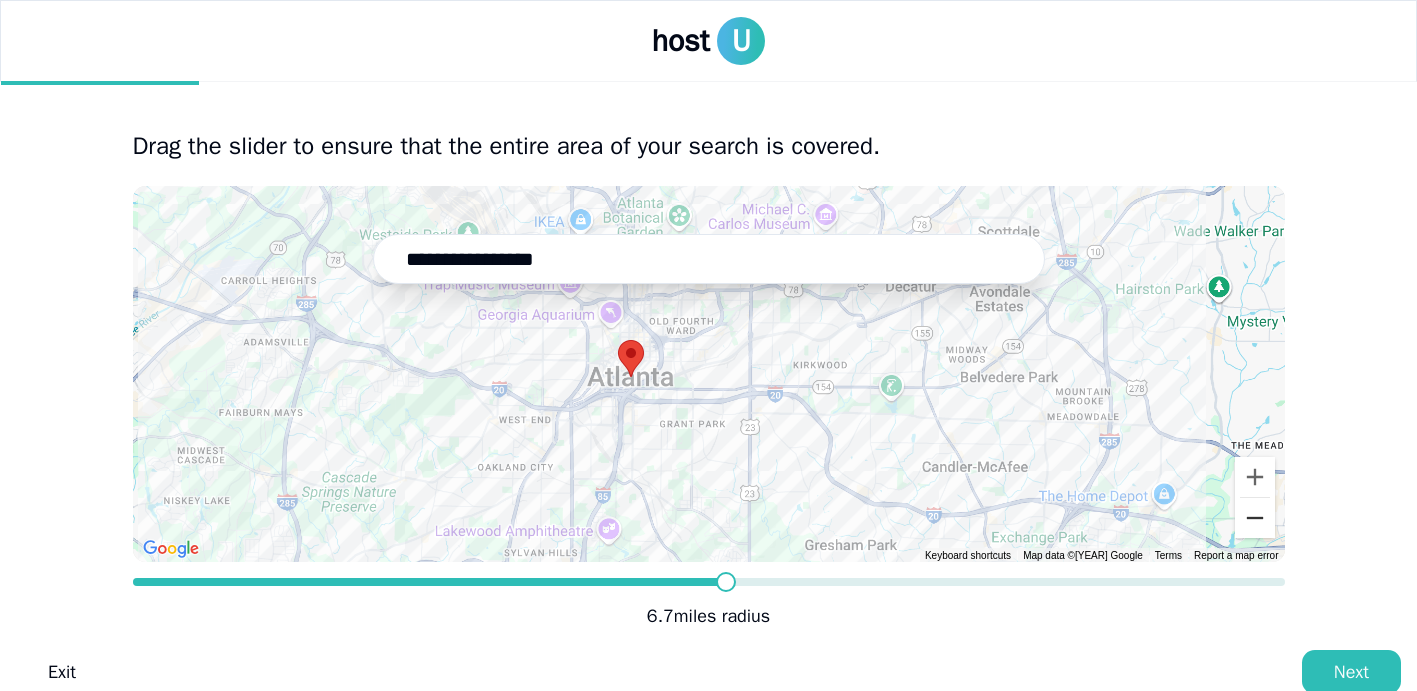 click at bounding box center [1255, 518] 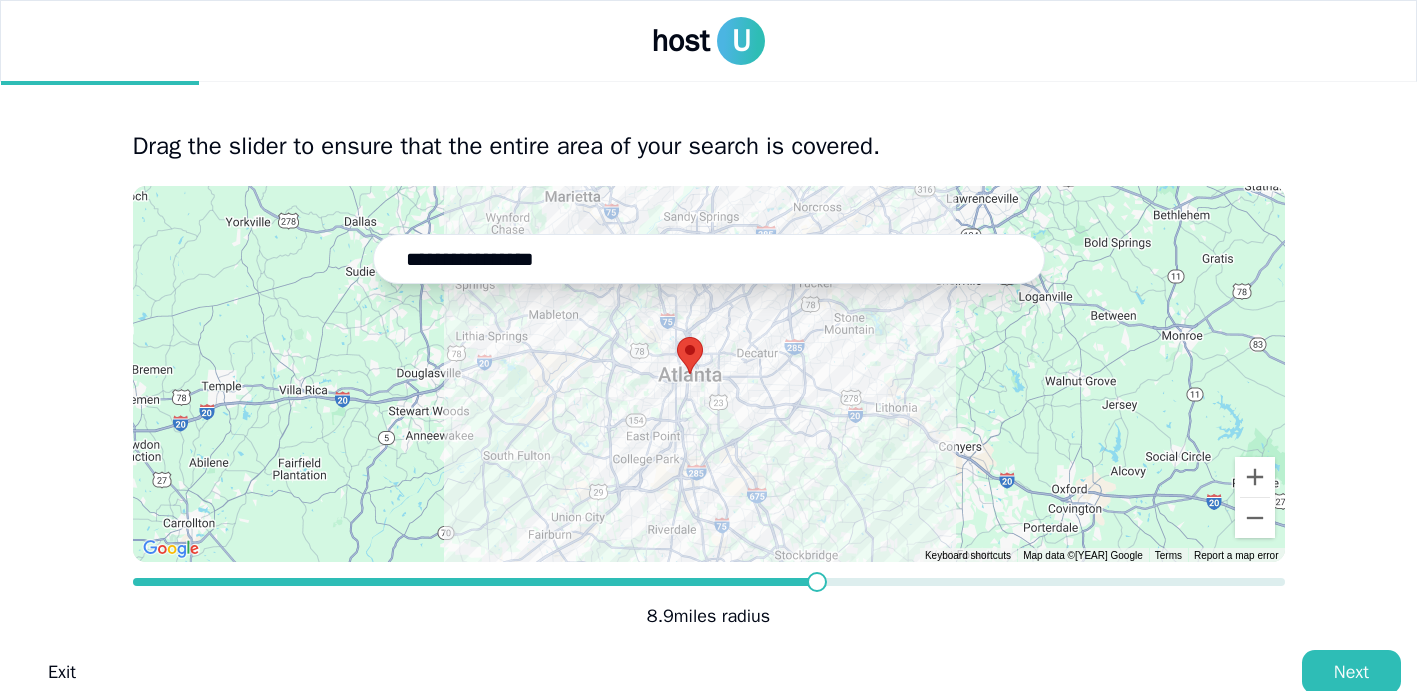 click at bounding box center (817, 582) 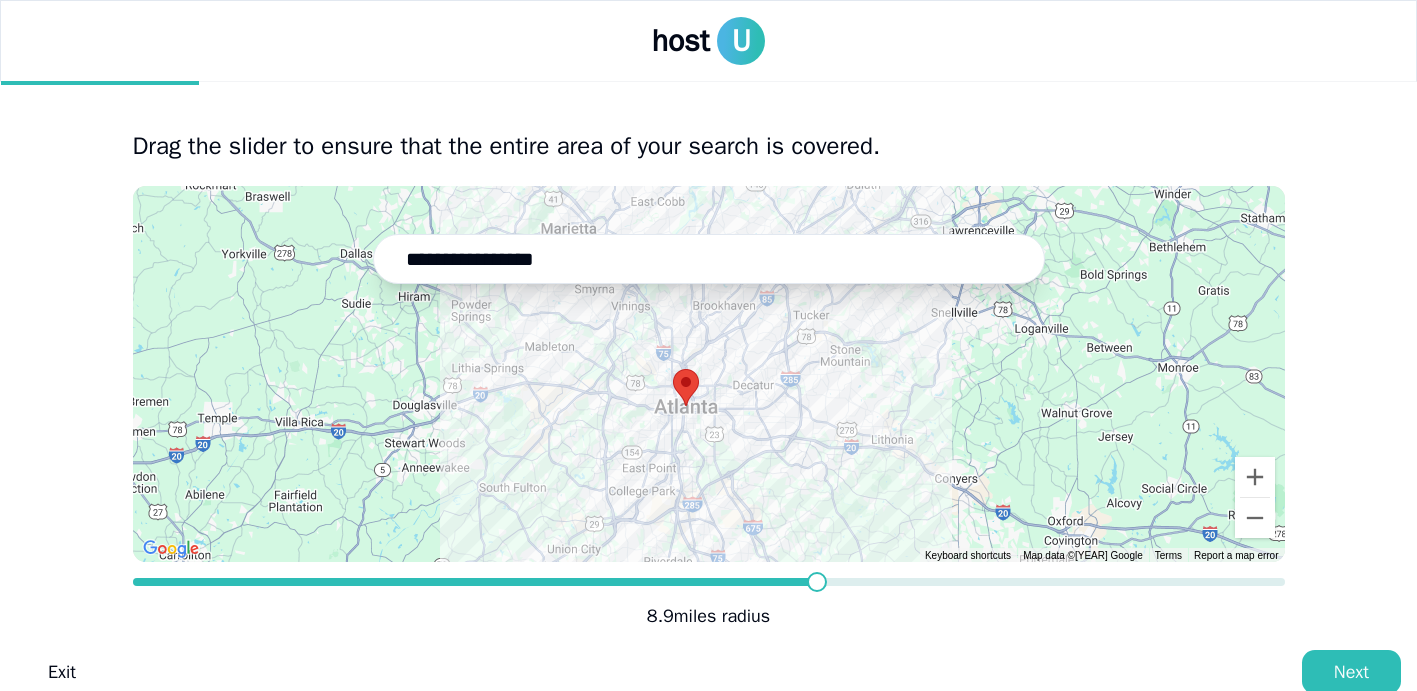 drag, startPoint x: 691, startPoint y: 379, endPoint x: 687, endPoint y: 409, distance: 30.265491 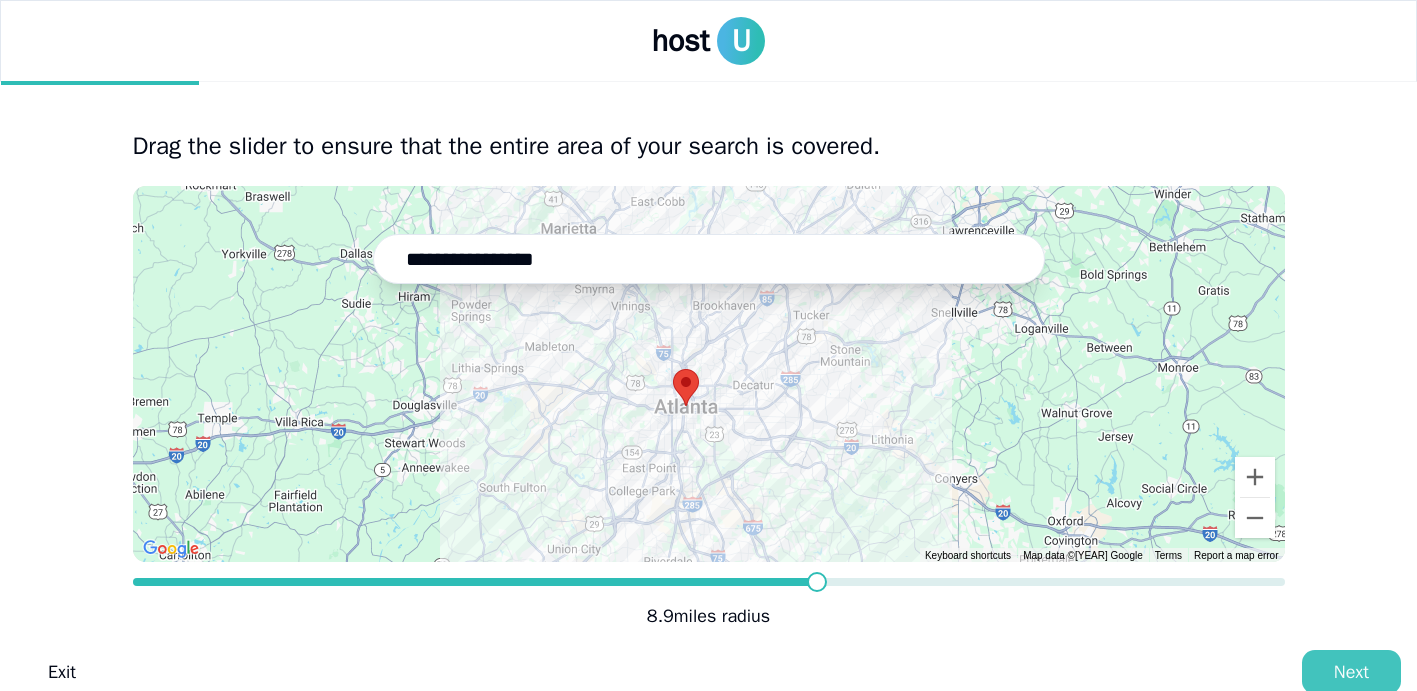 click on "Next" at bounding box center [1351, 672] 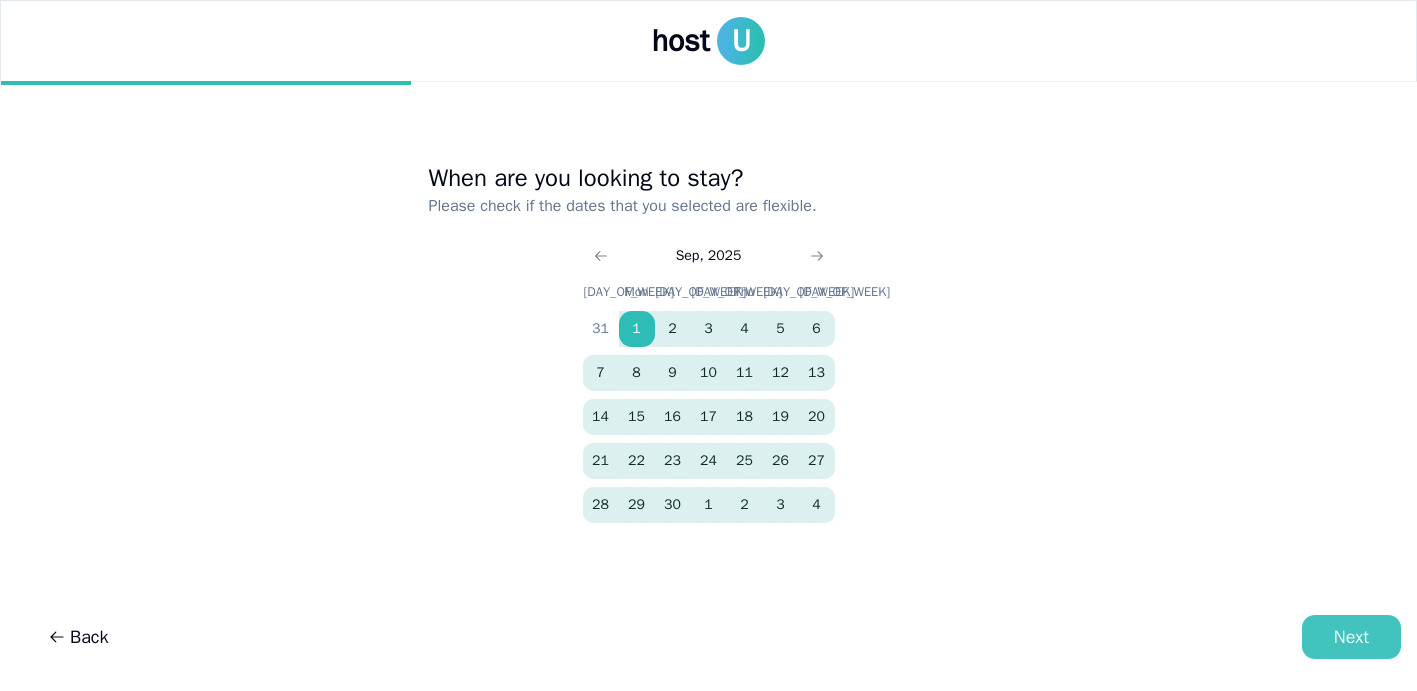 click on "Next" at bounding box center (1351, 637) 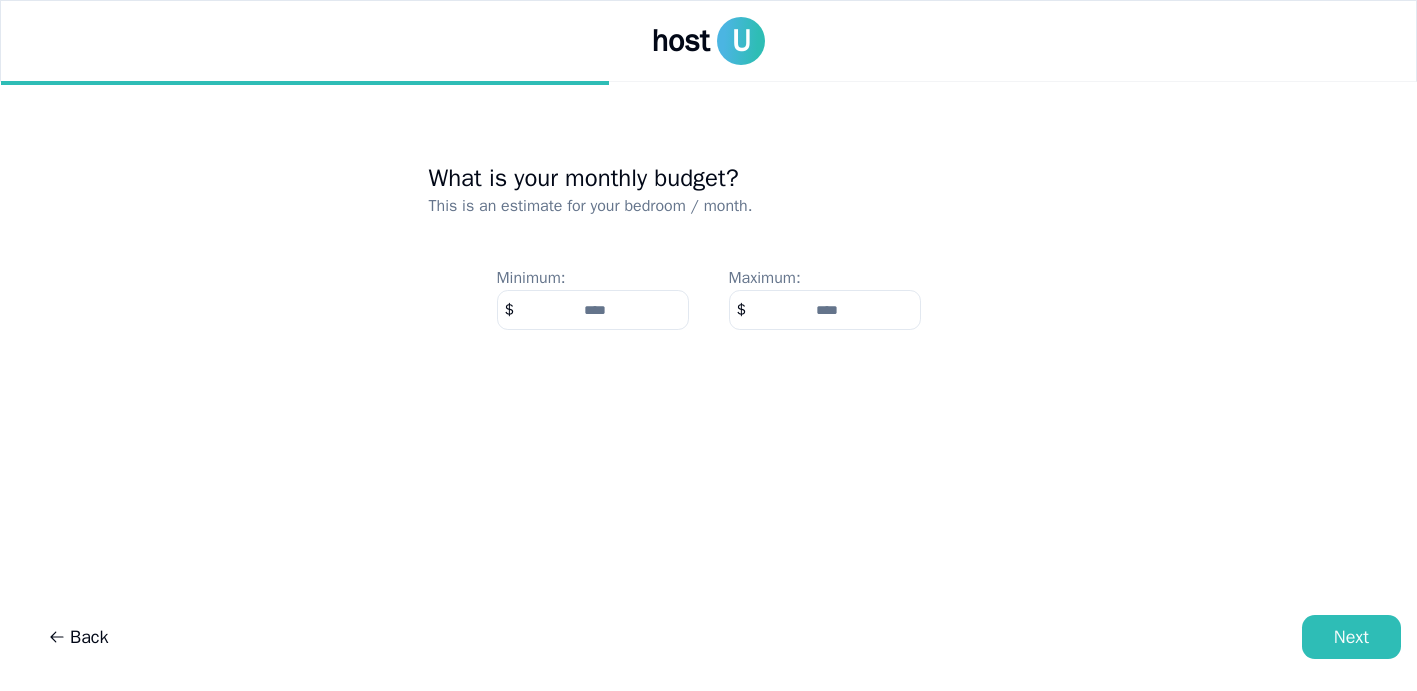 click at bounding box center [825, 310] 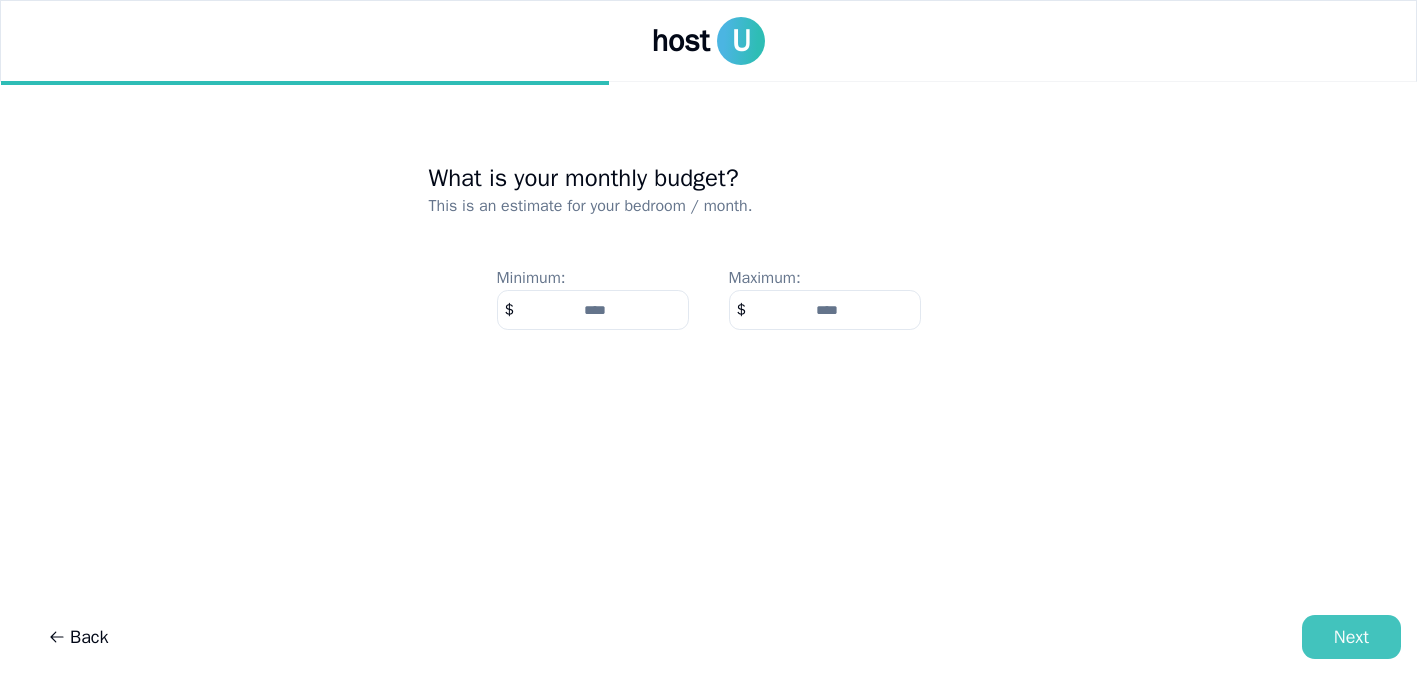 type on "****" 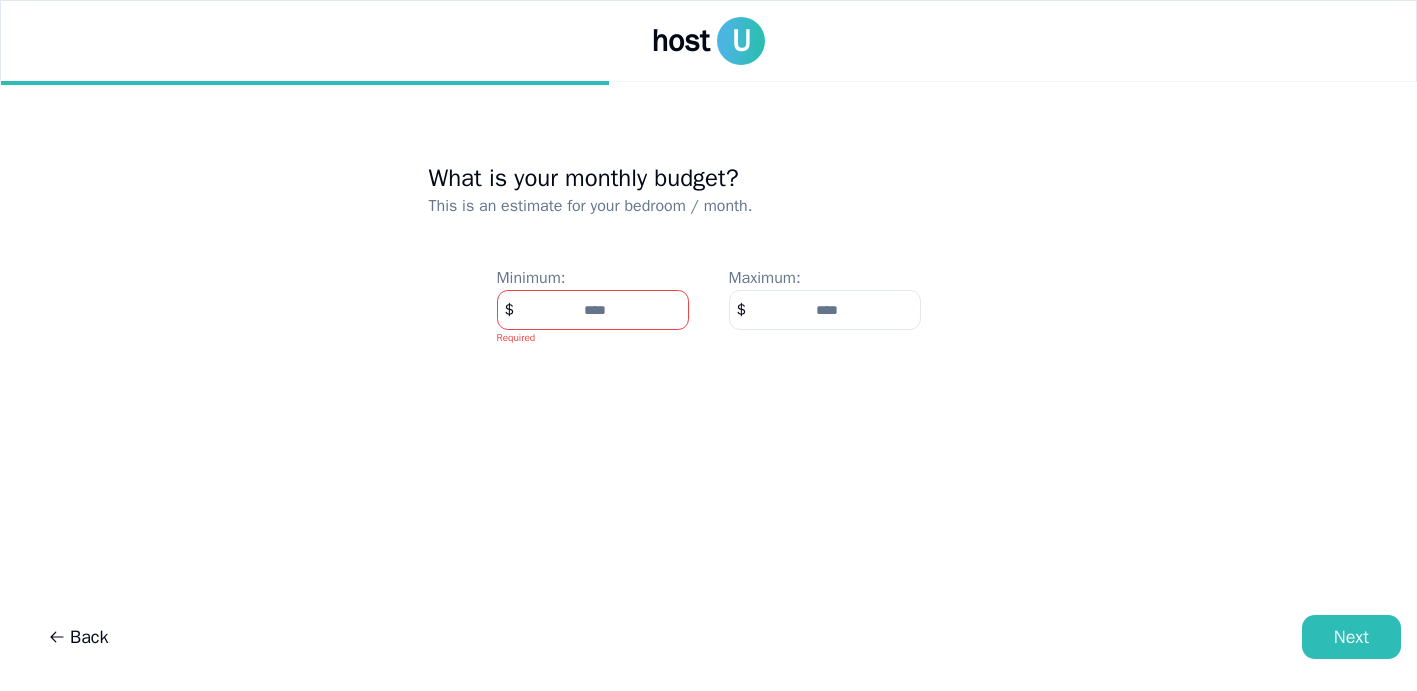 click at bounding box center [593, 310] 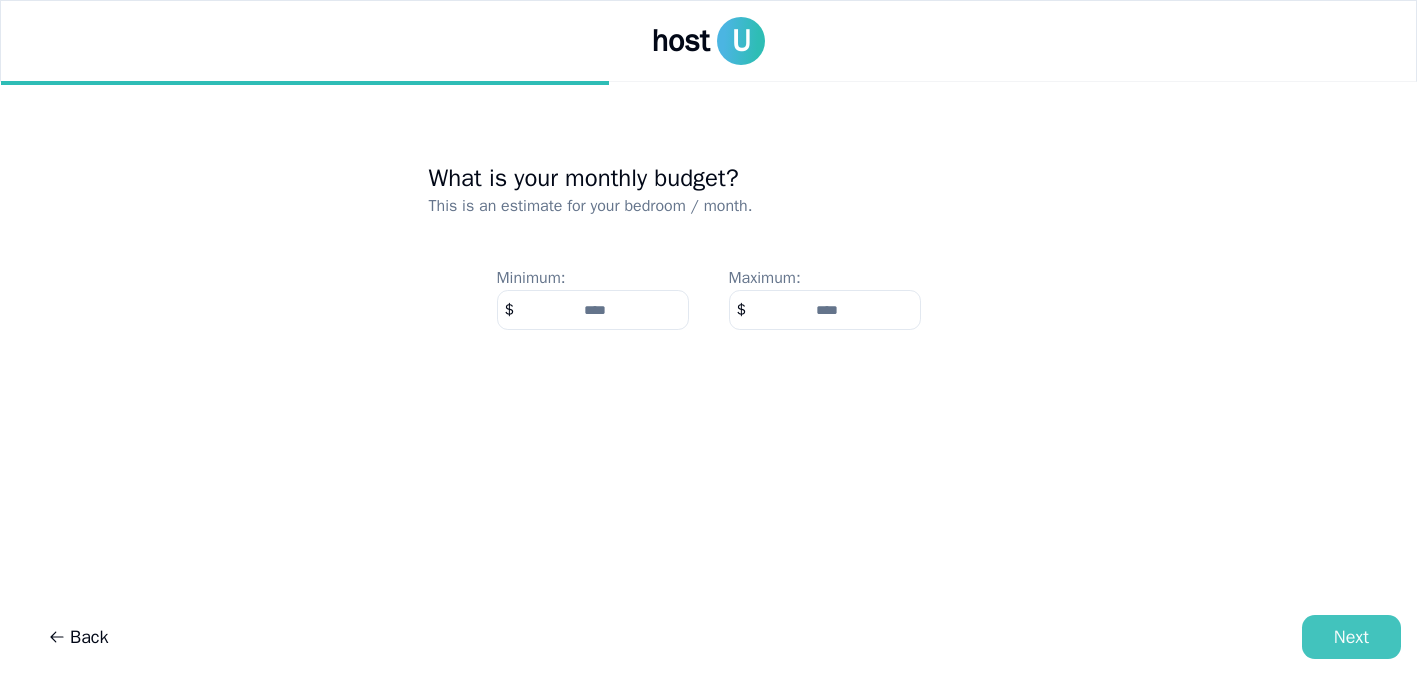 type on "***" 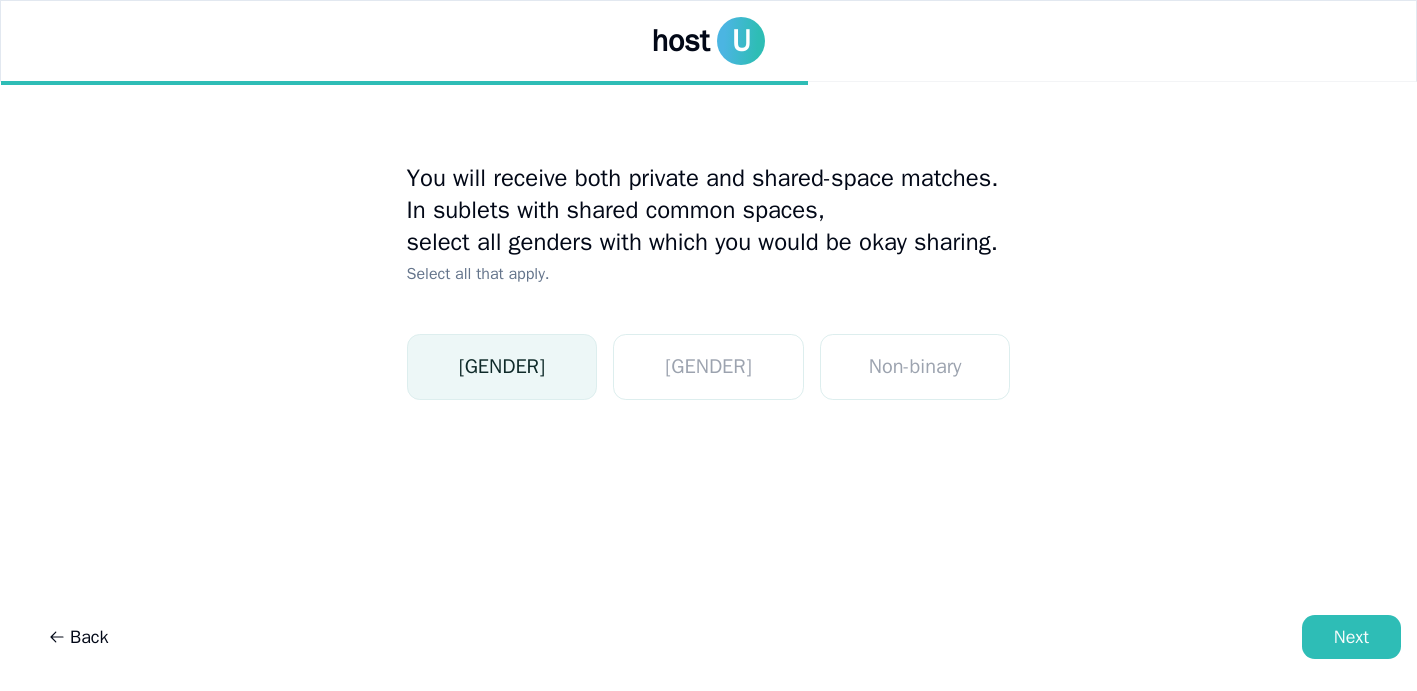 click on "[GENDER]" at bounding box center [502, 367] 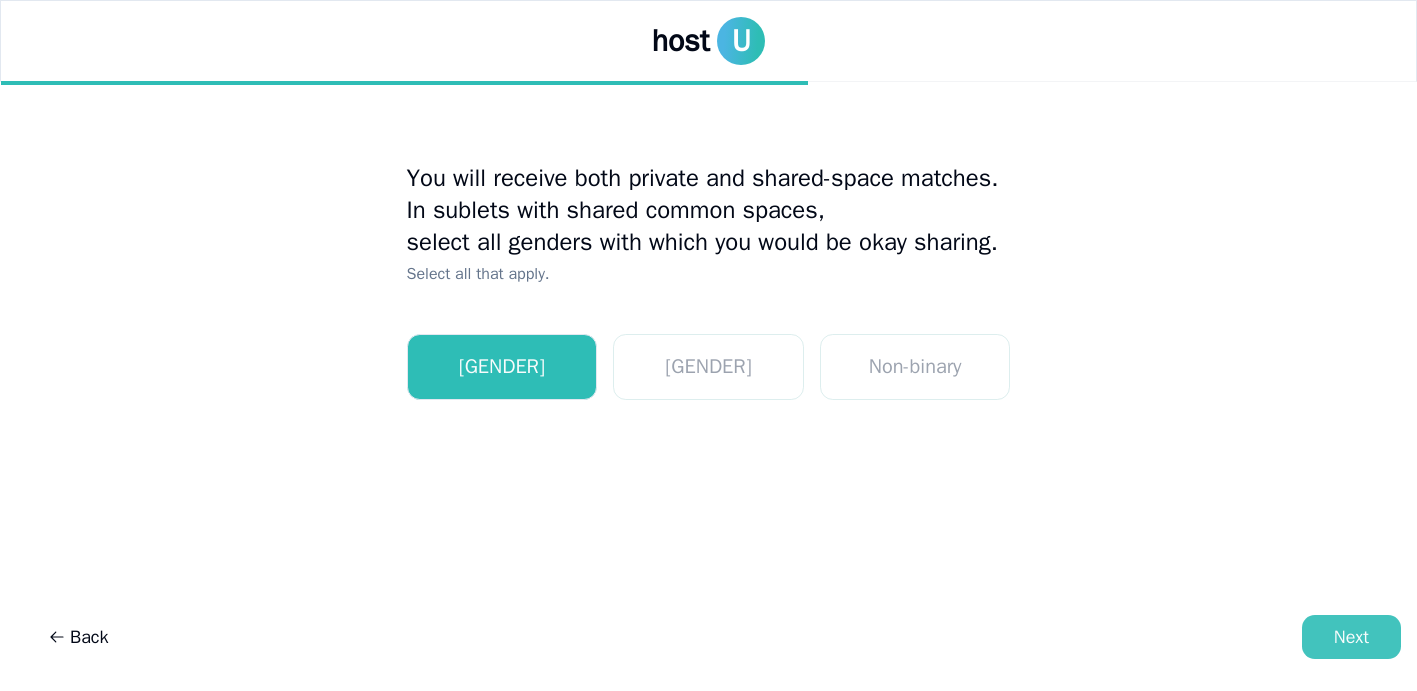 click on "Next" at bounding box center (1351, 637) 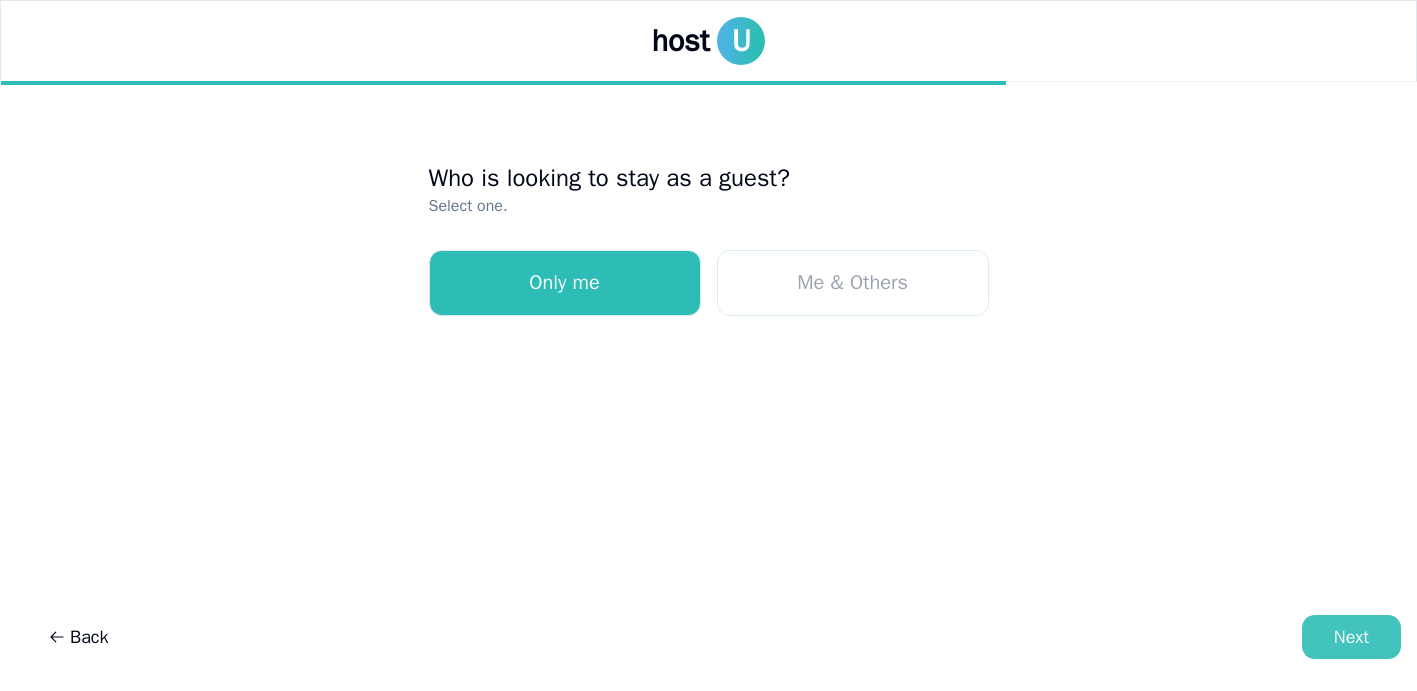 click on "Next" at bounding box center [1351, 637] 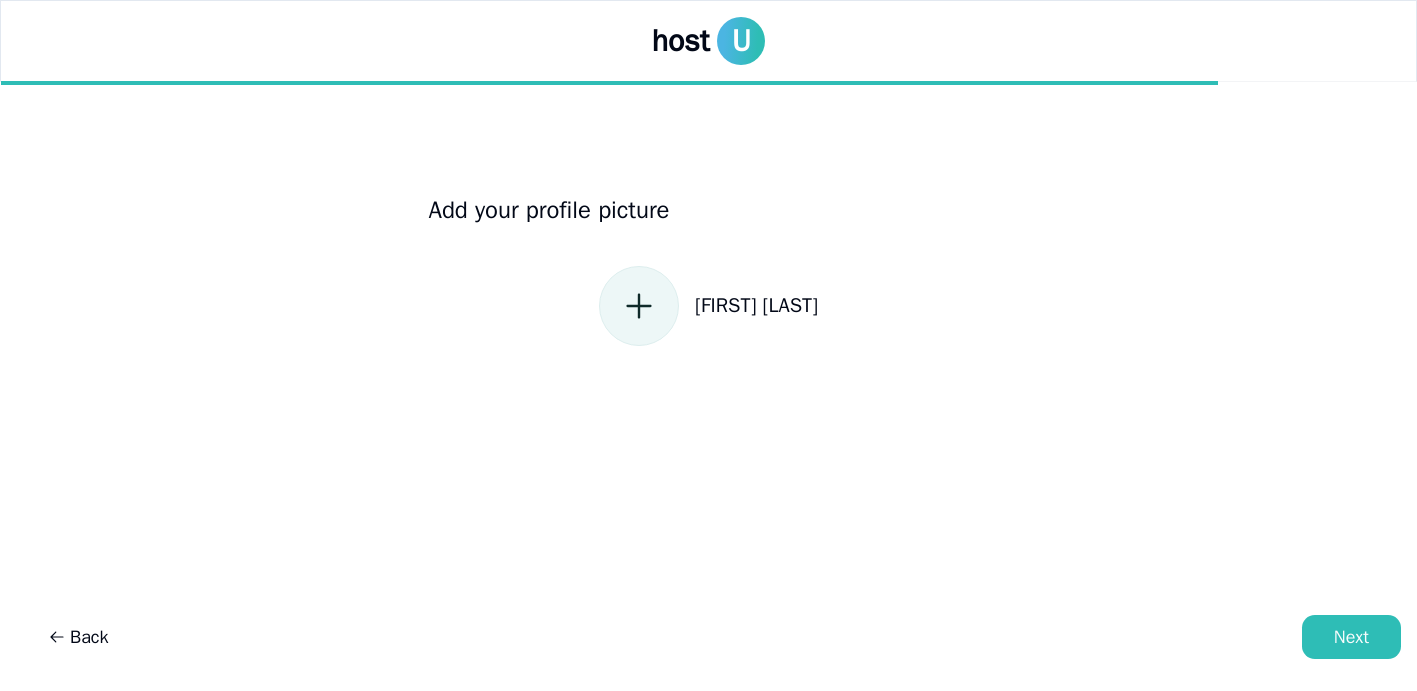click 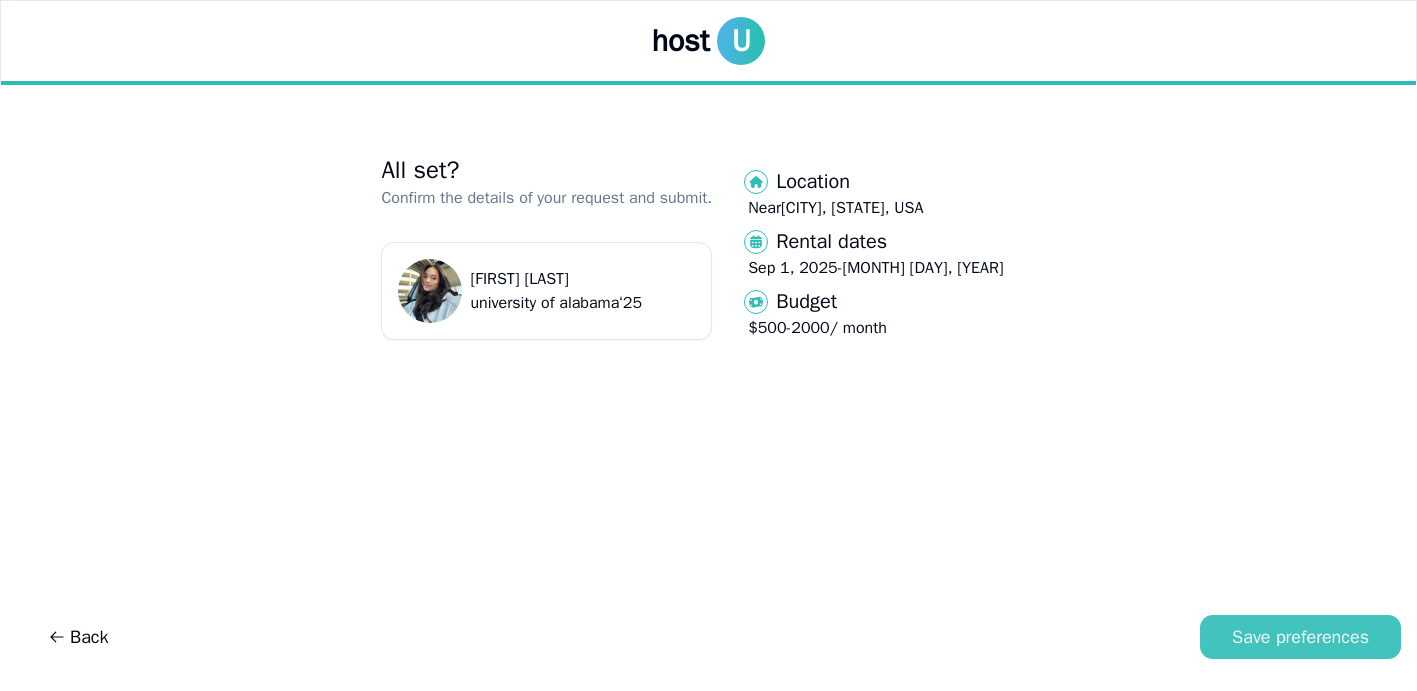click on "Save preferences" at bounding box center (1300, 637) 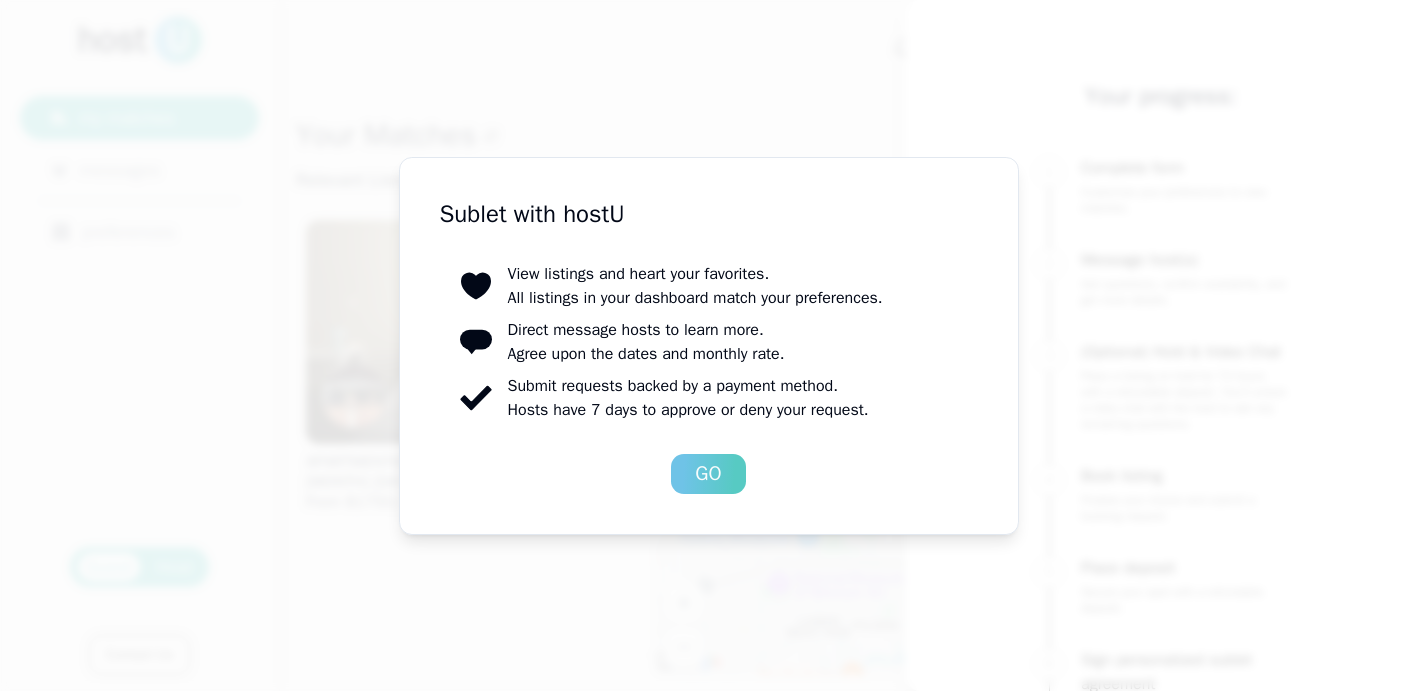 click on "Go" at bounding box center [708, 474] 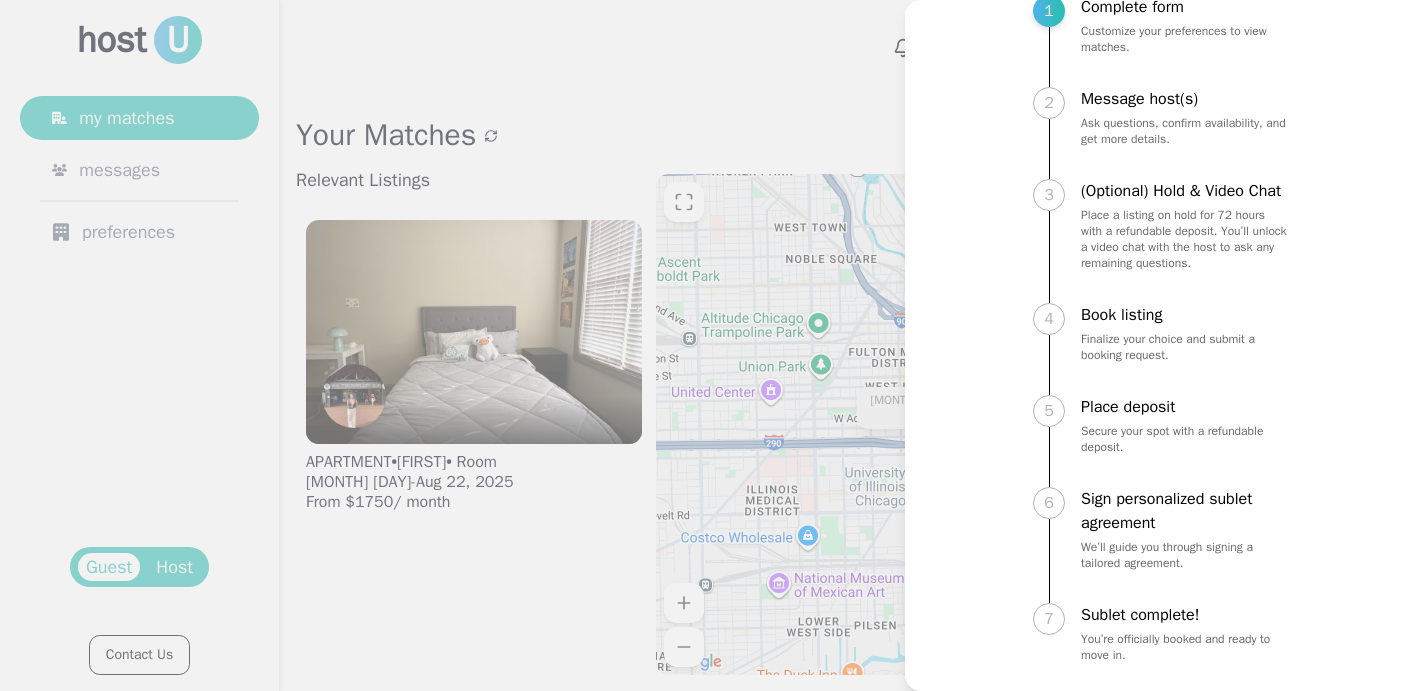 scroll, scrollTop: 189, scrollLeft: 0, axis: vertical 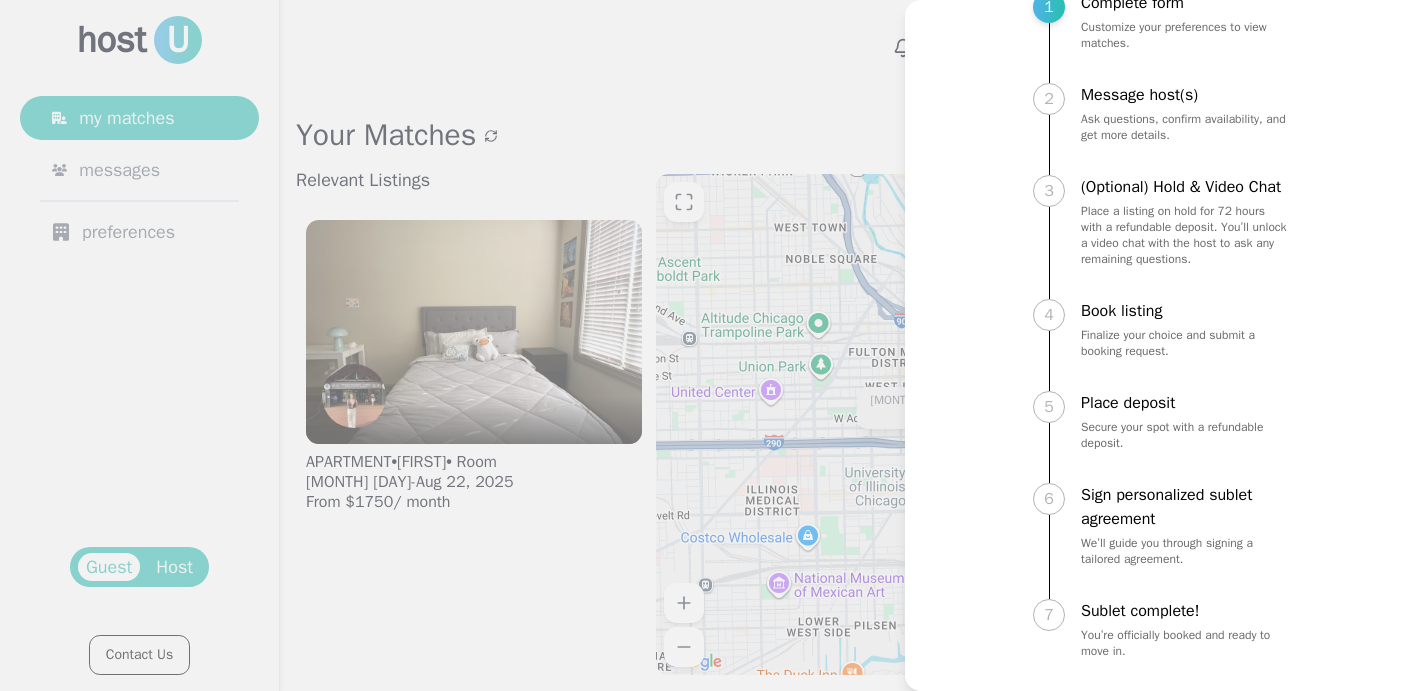 click at bounding box center [708, 345] 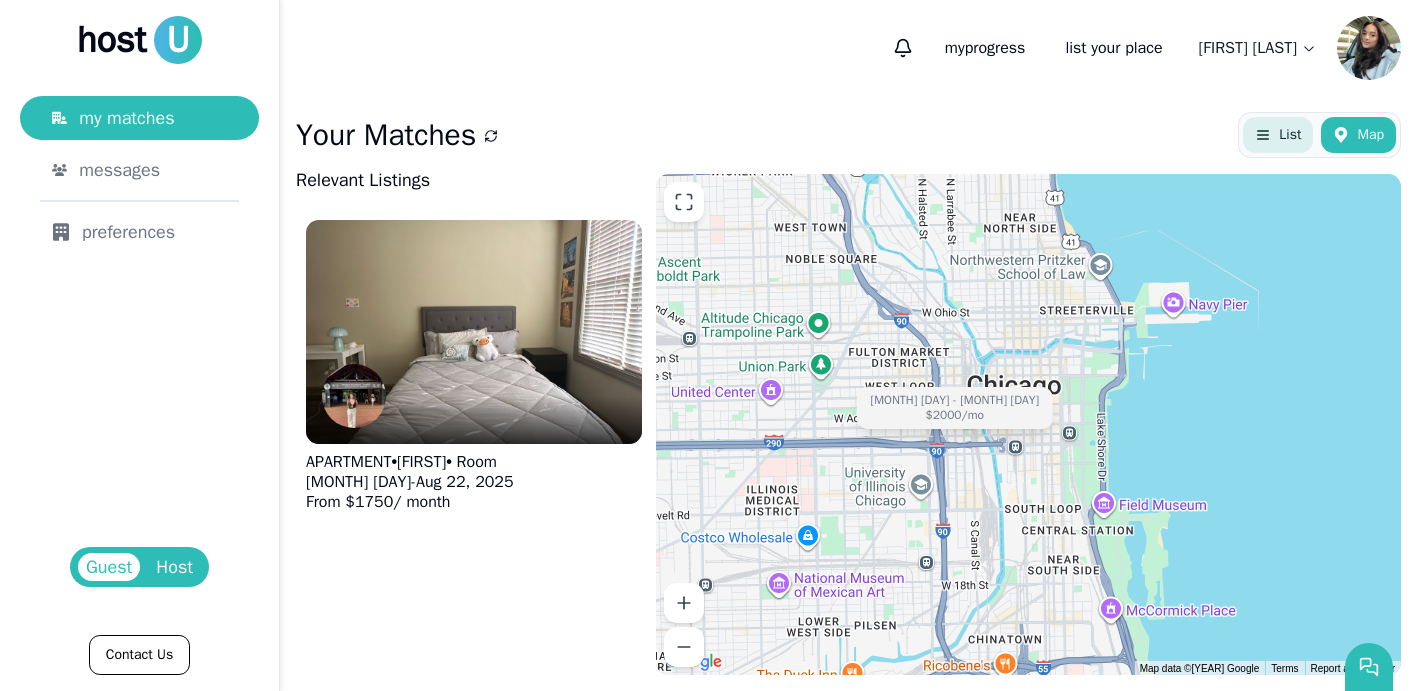 click on "List" at bounding box center [1290, 135] 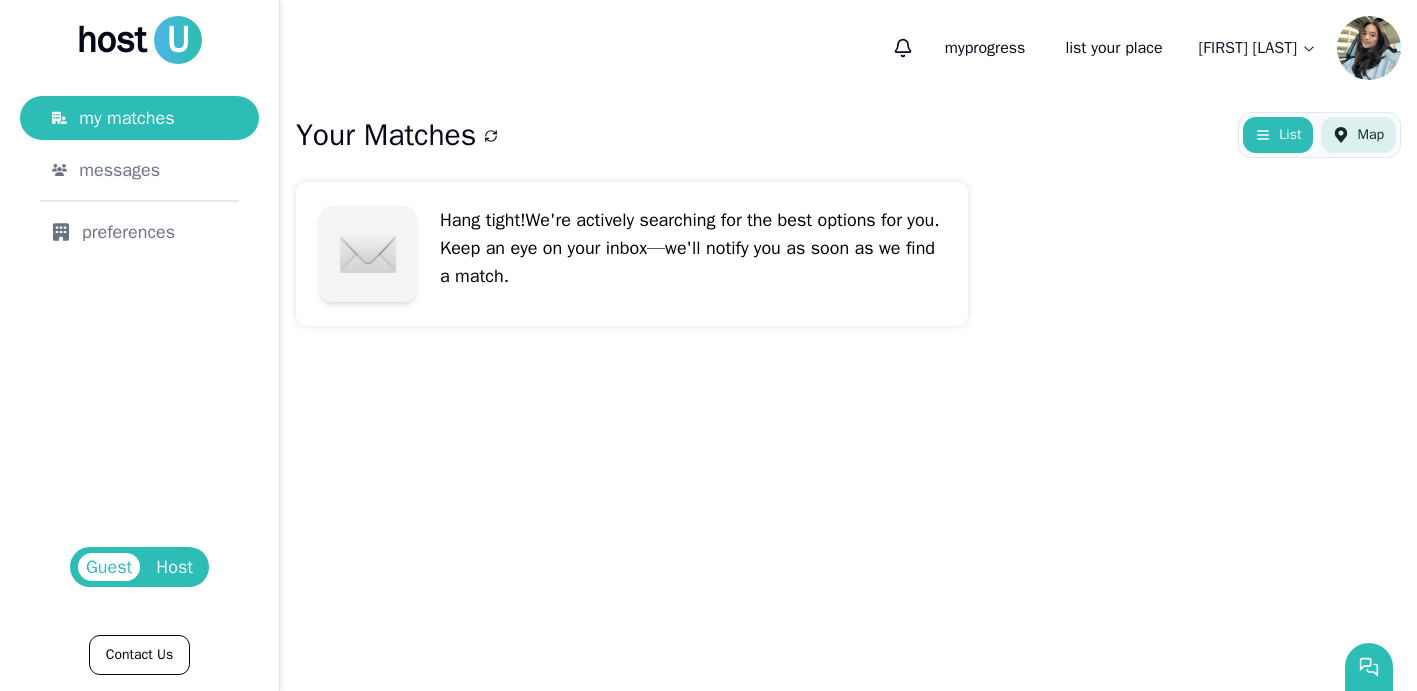 click on "Map" at bounding box center [1358, 135] 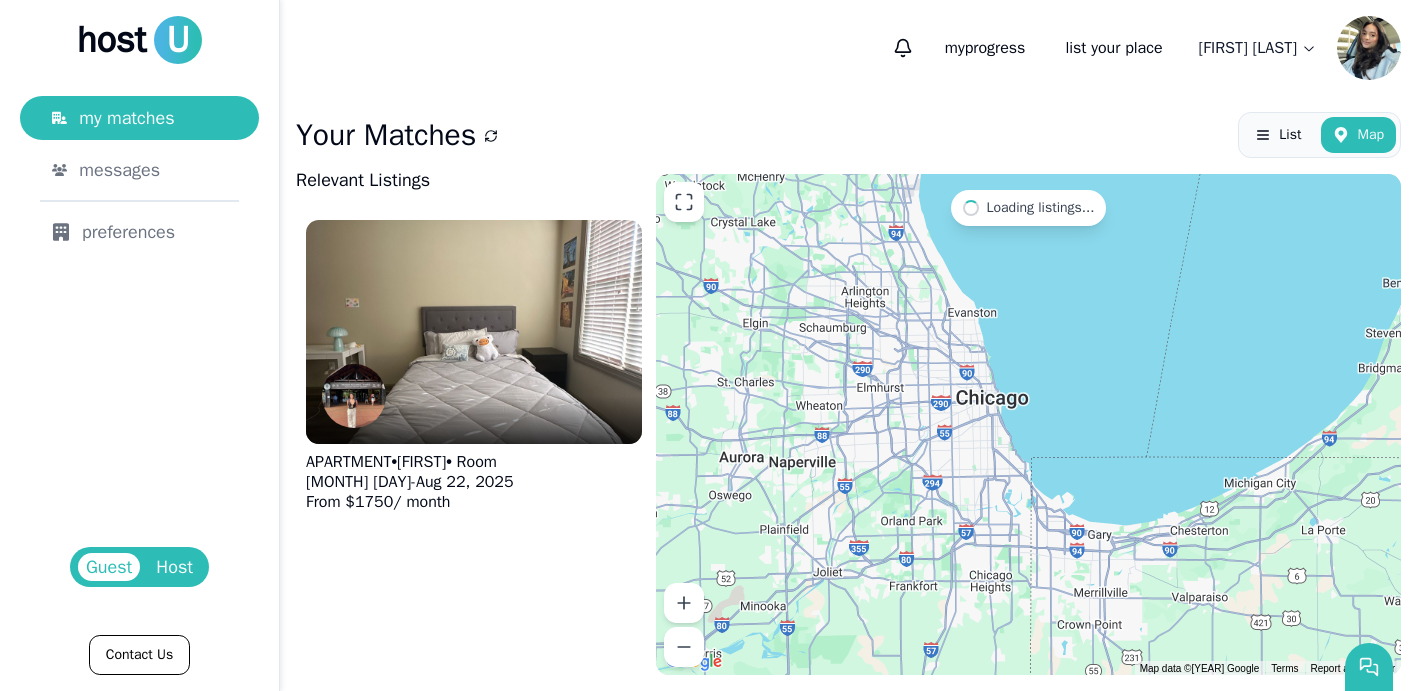 click at bounding box center (1369, 48) 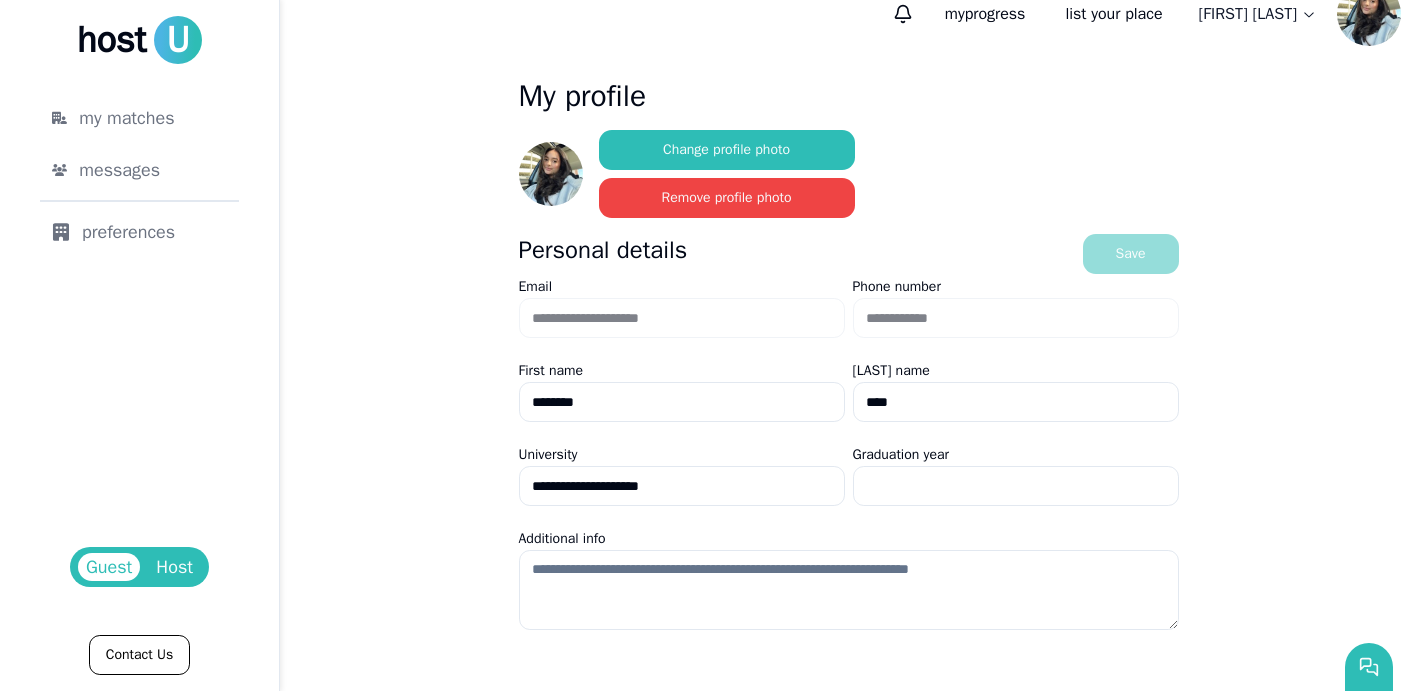scroll, scrollTop: 0, scrollLeft: 0, axis: both 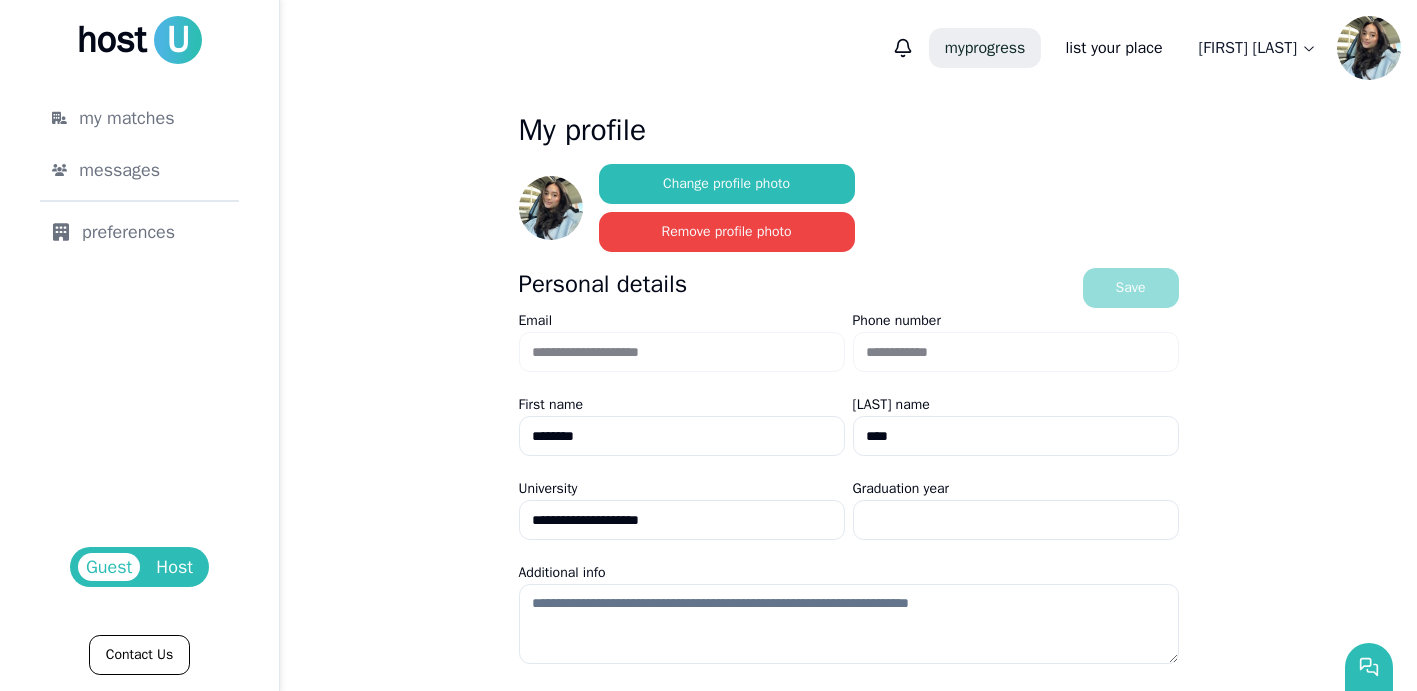 click on "my  progress" at bounding box center [985, 48] 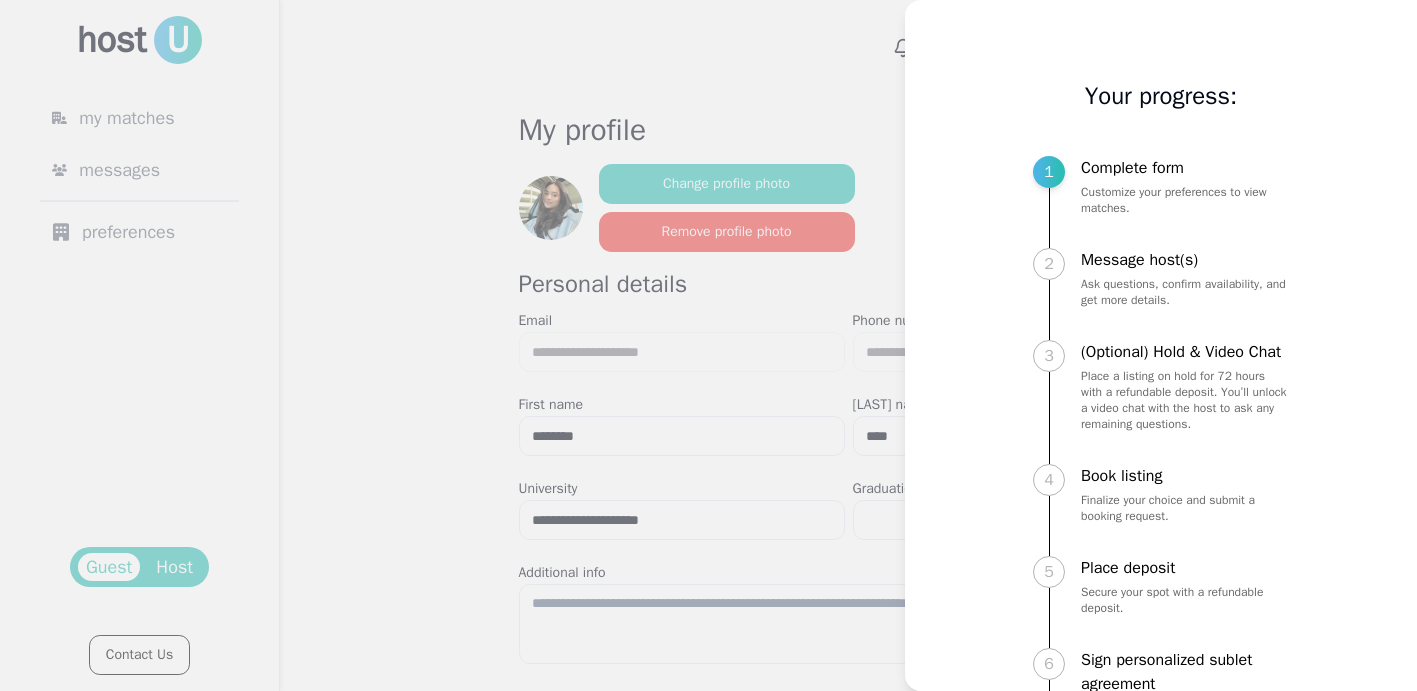 click on "1" at bounding box center [1049, 172] 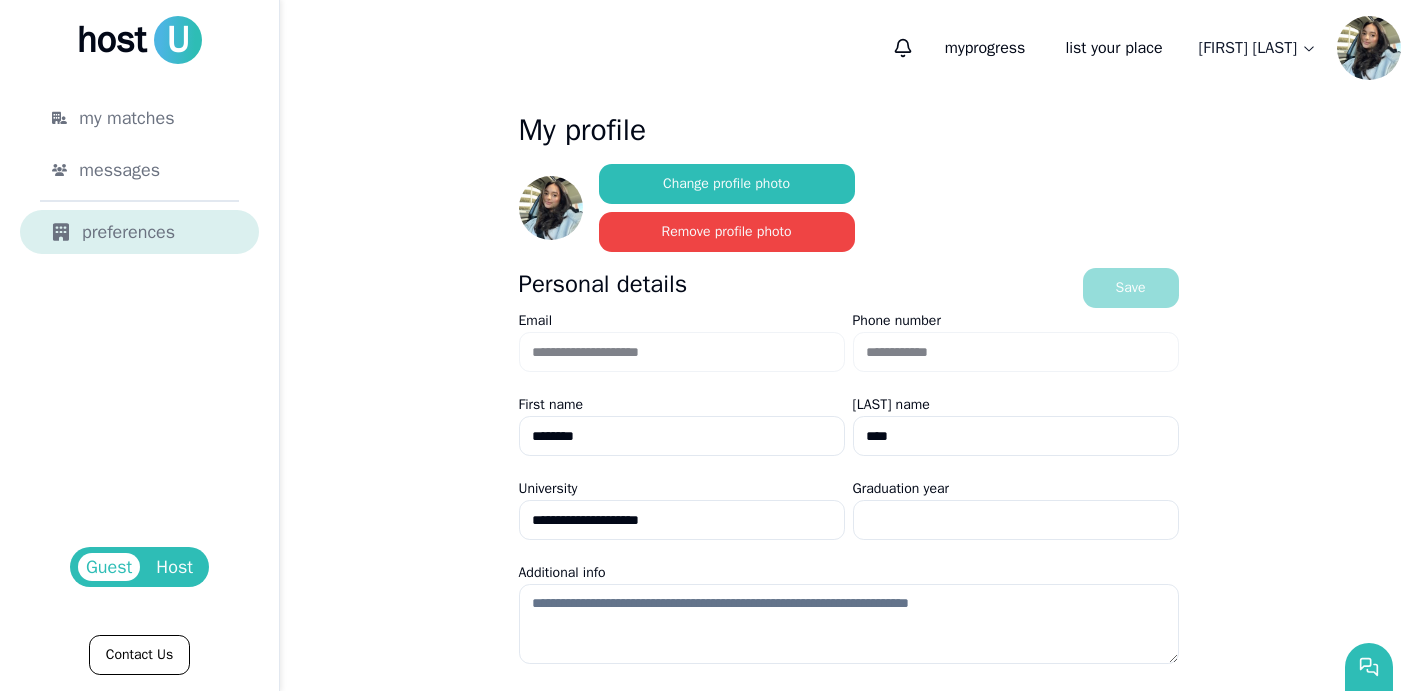 click on "preferences" at bounding box center (139, 232) 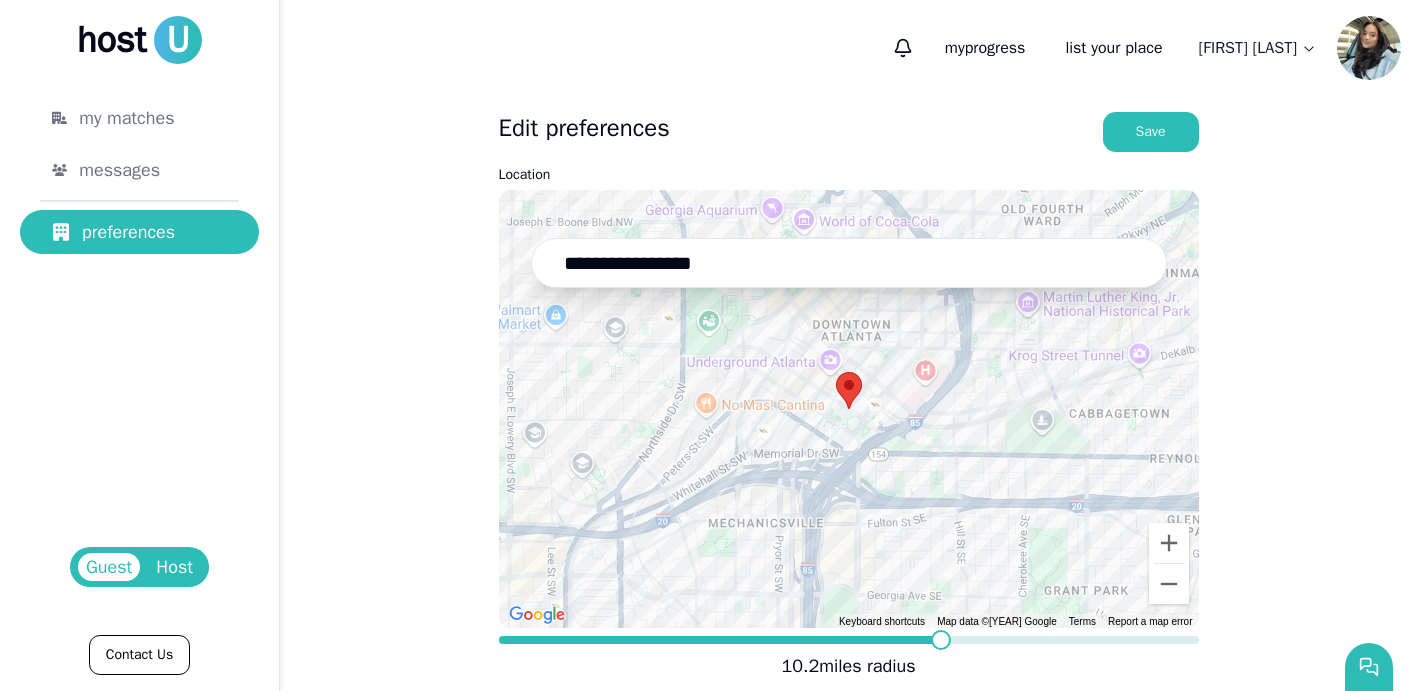 click at bounding box center (941, 640) 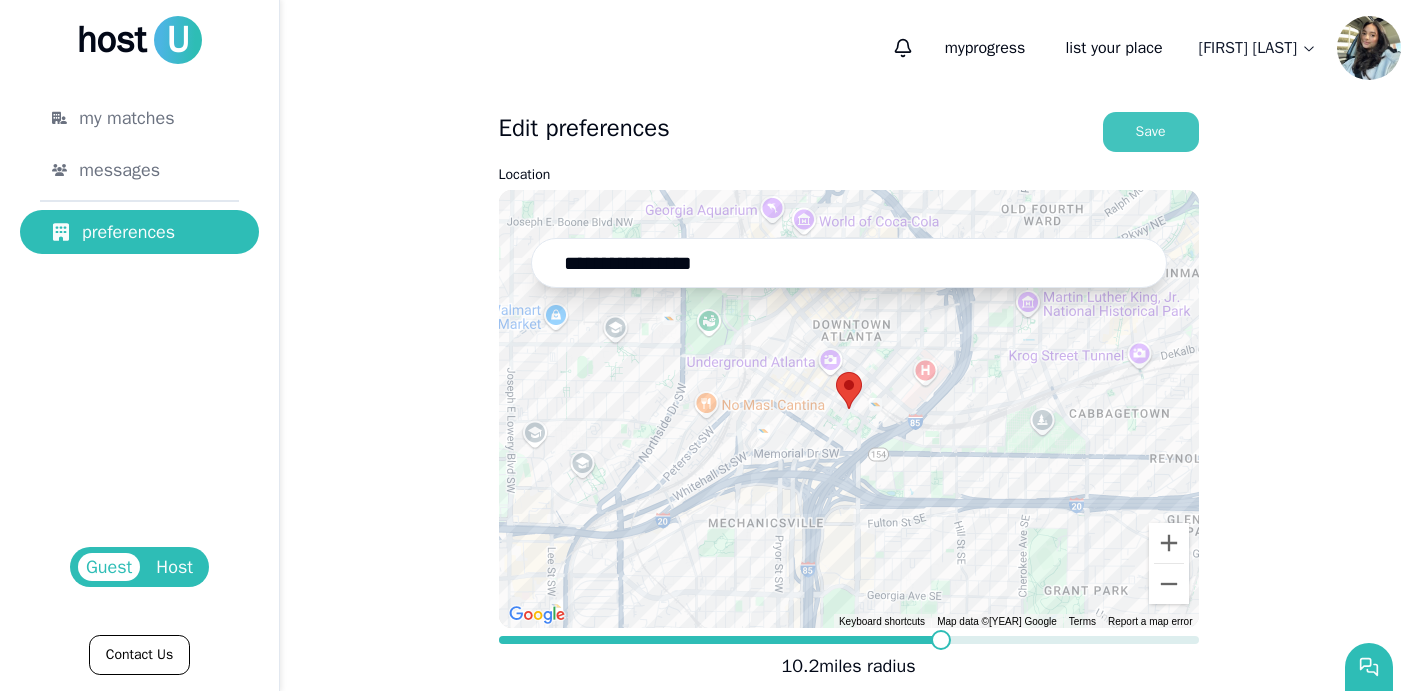 click on "Save" at bounding box center [1151, 132] 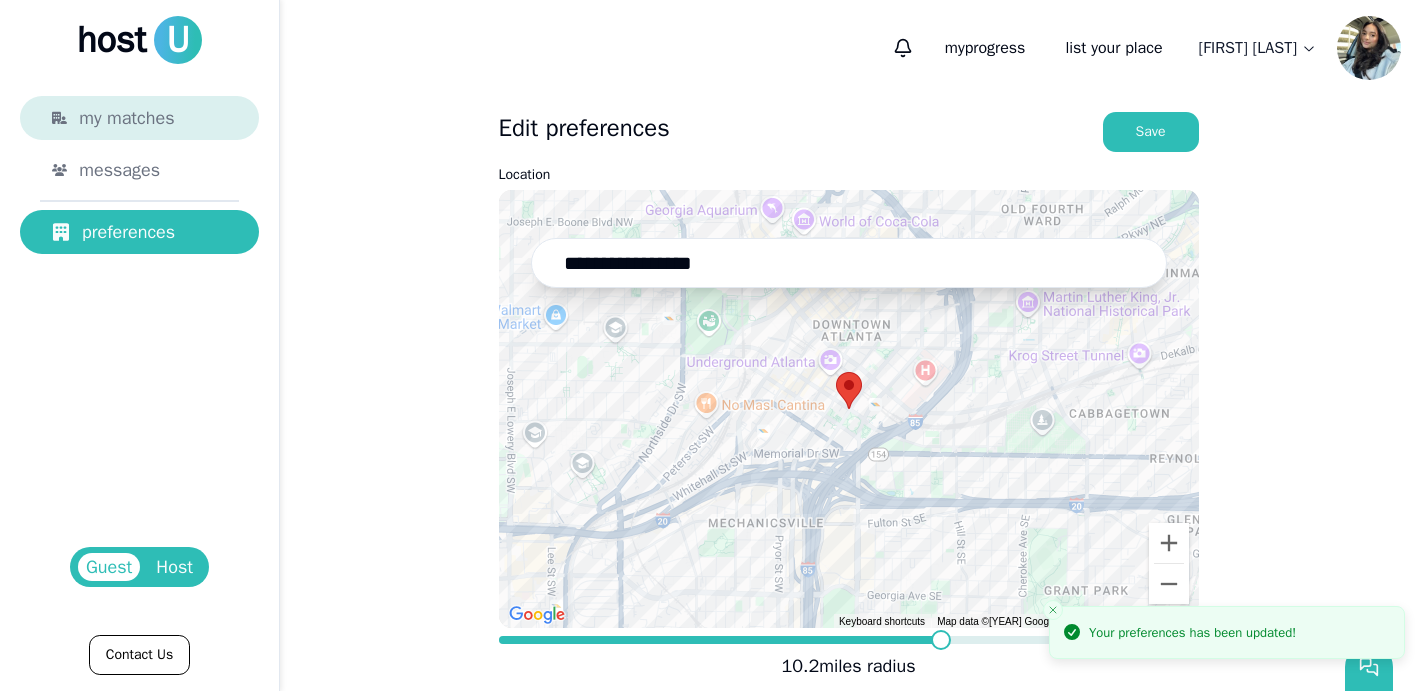 click on "my matches" at bounding box center (126, 118) 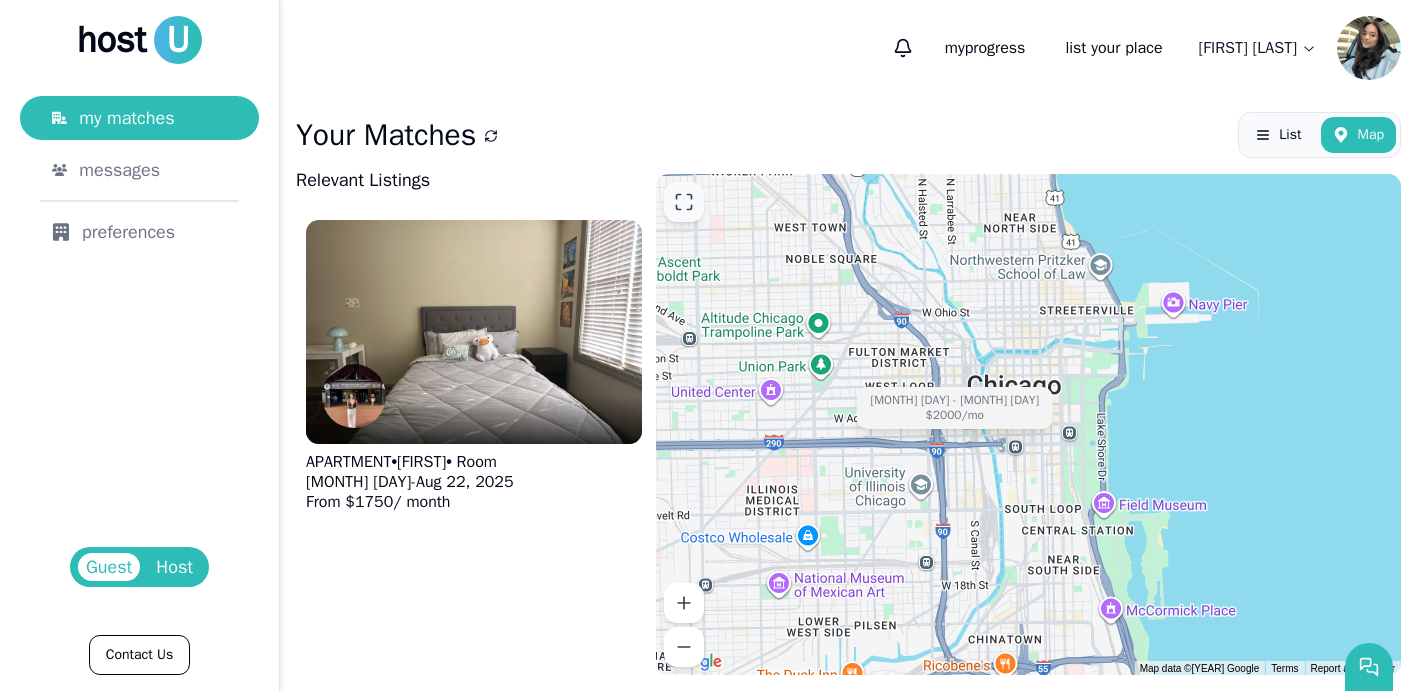 click 